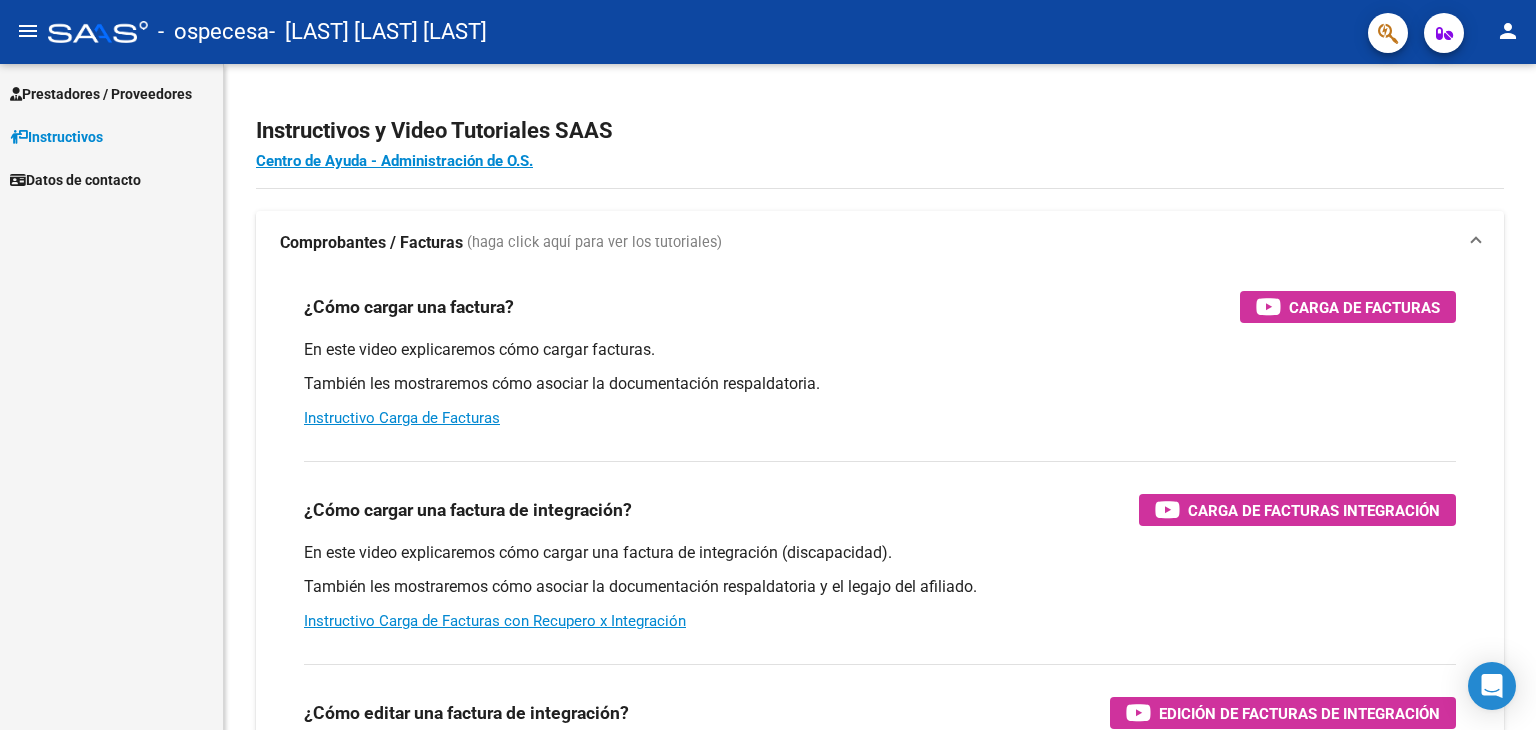 scroll, scrollTop: 0, scrollLeft: 0, axis: both 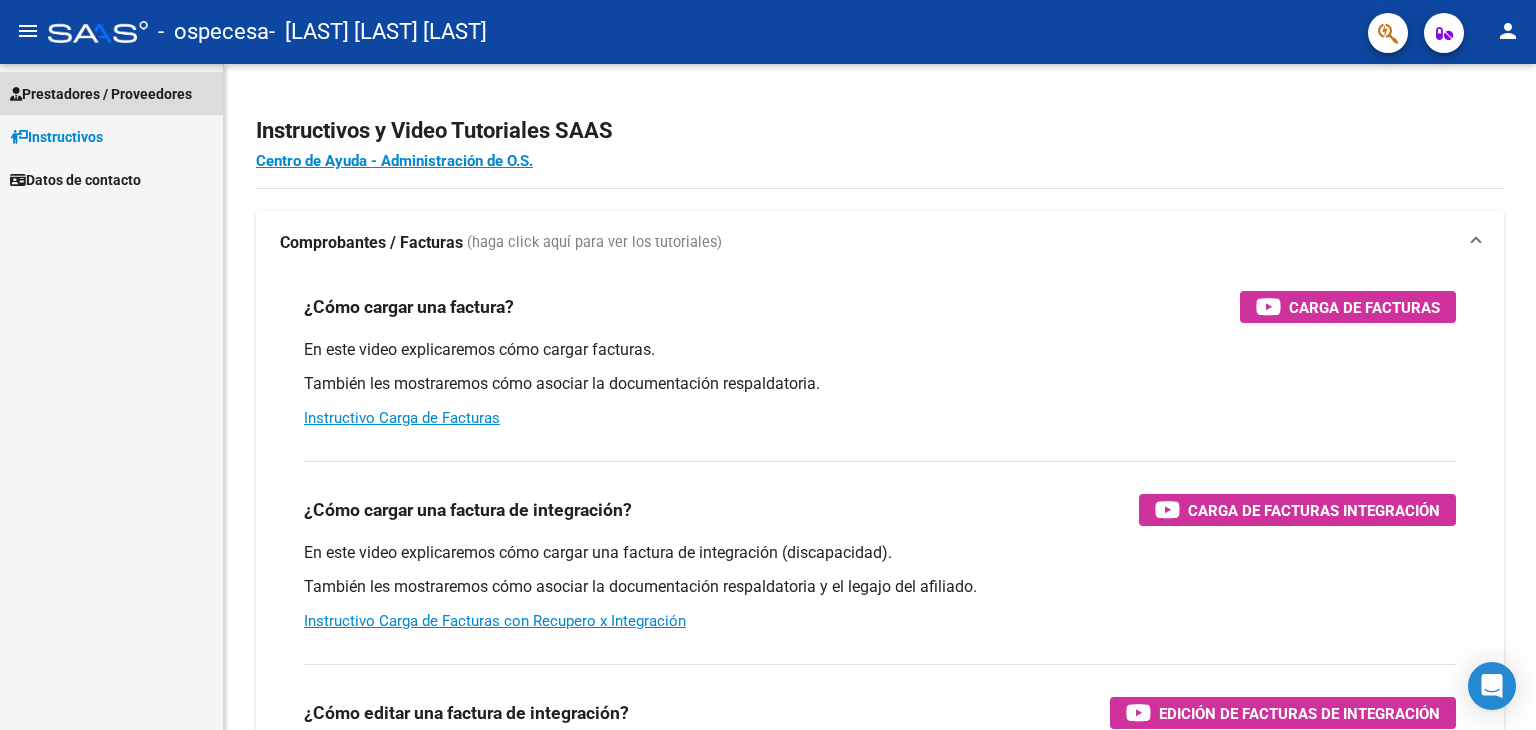 click on "Prestadores / Proveedores" at bounding box center (111, 93) 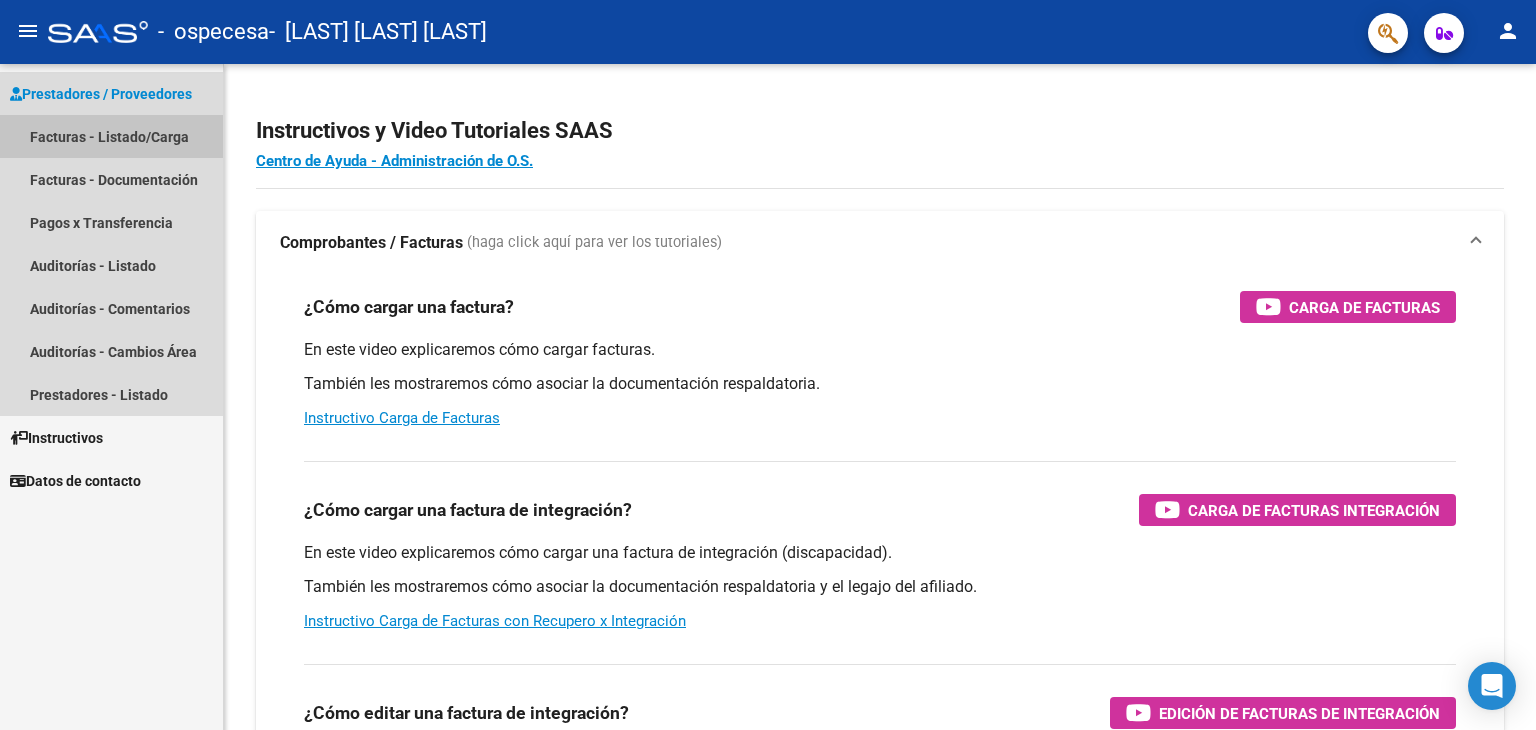 click on "Facturas - Listado/Carga" at bounding box center (111, 136) 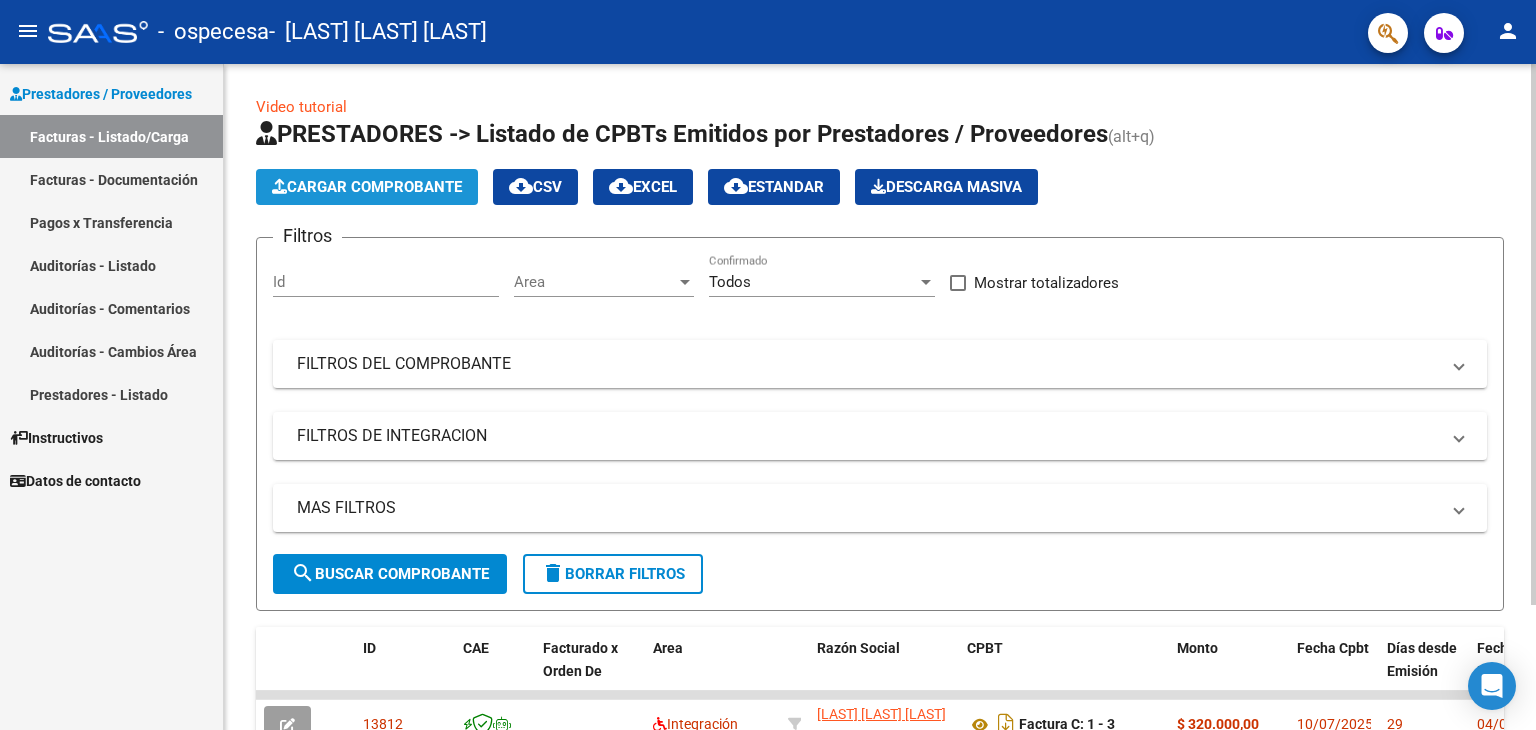 click on "Cargar Comprobante" 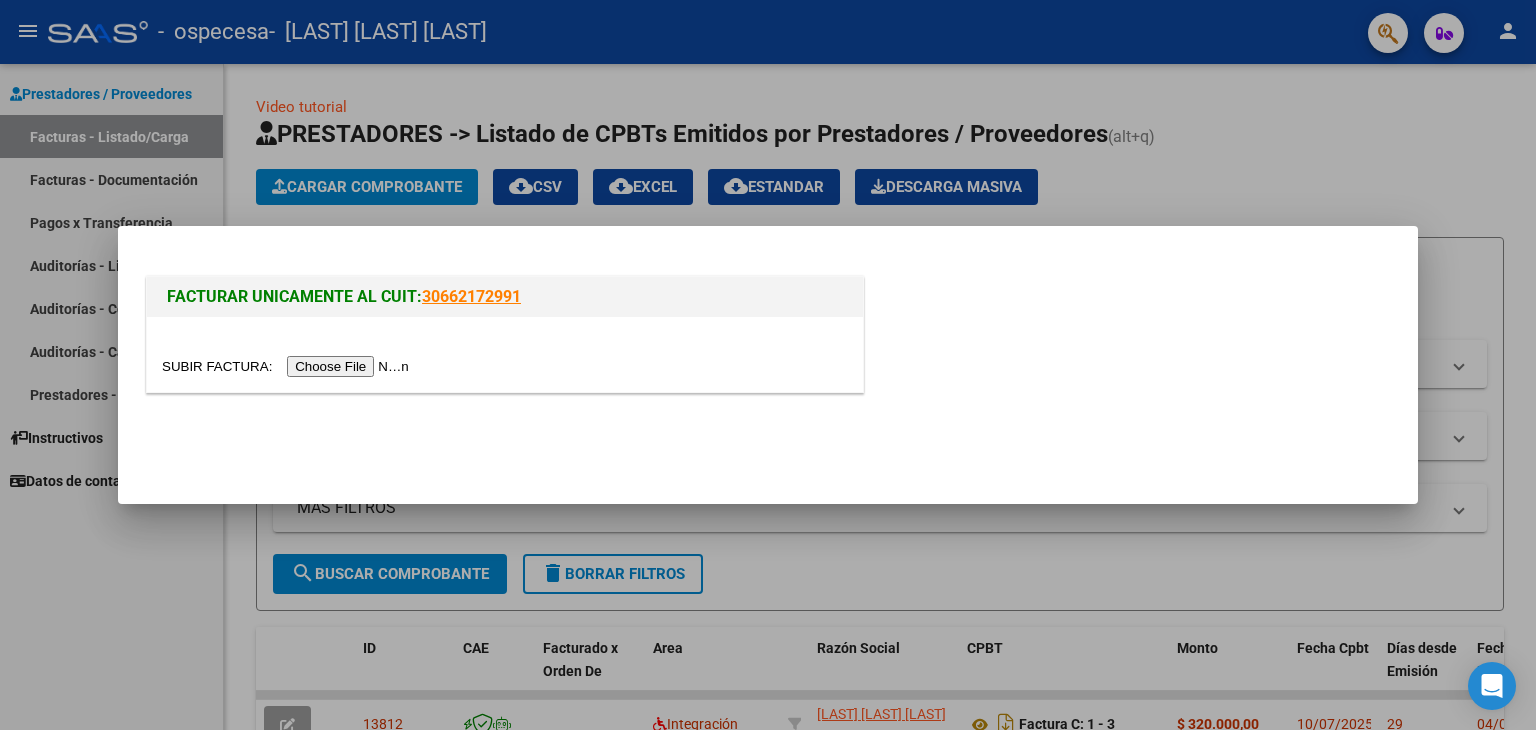 click at bounding box center (288, 366) 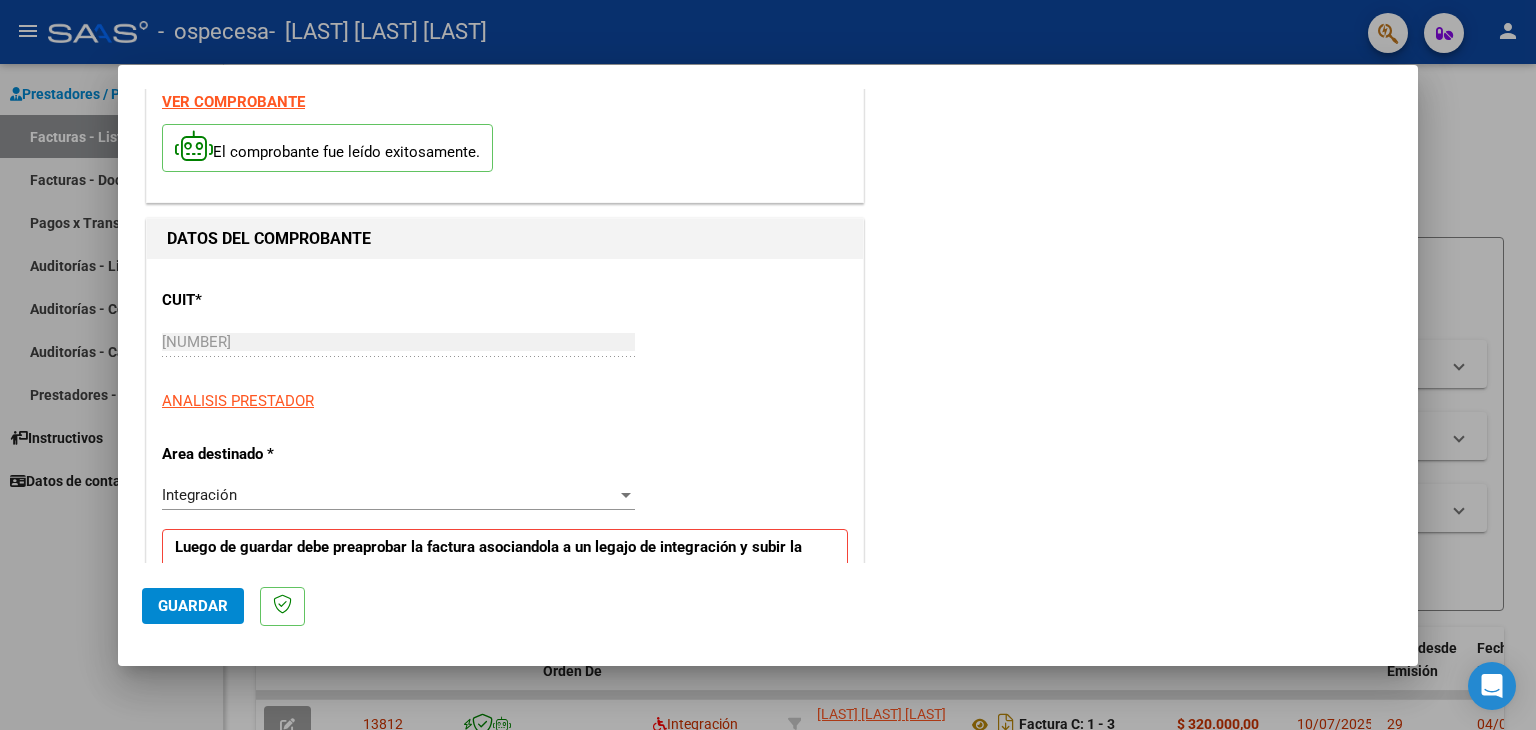 scroll, scrollTop: 0, scrollLeft: 0, axis: both 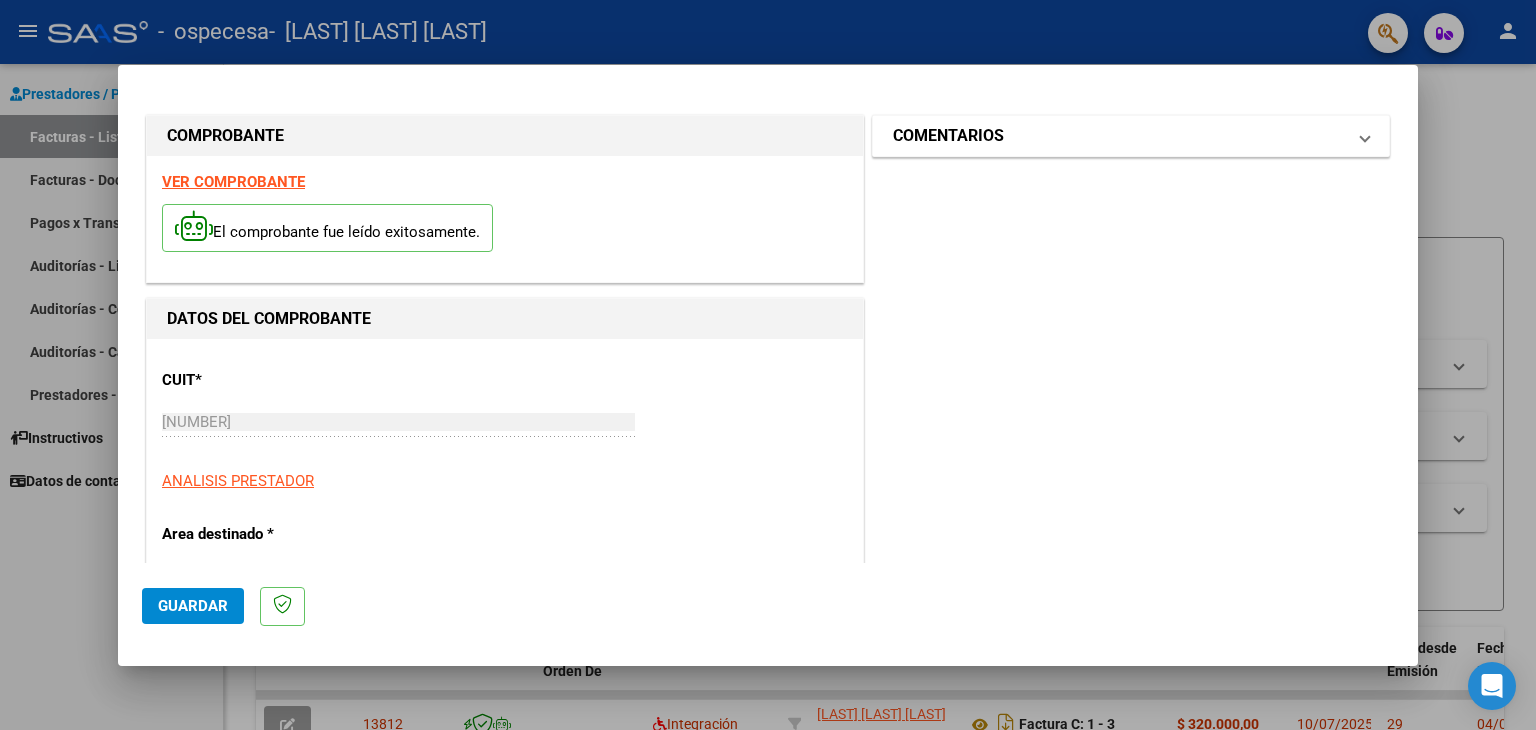 click on "COMENTARIOS" at bounding box center [948, 136] 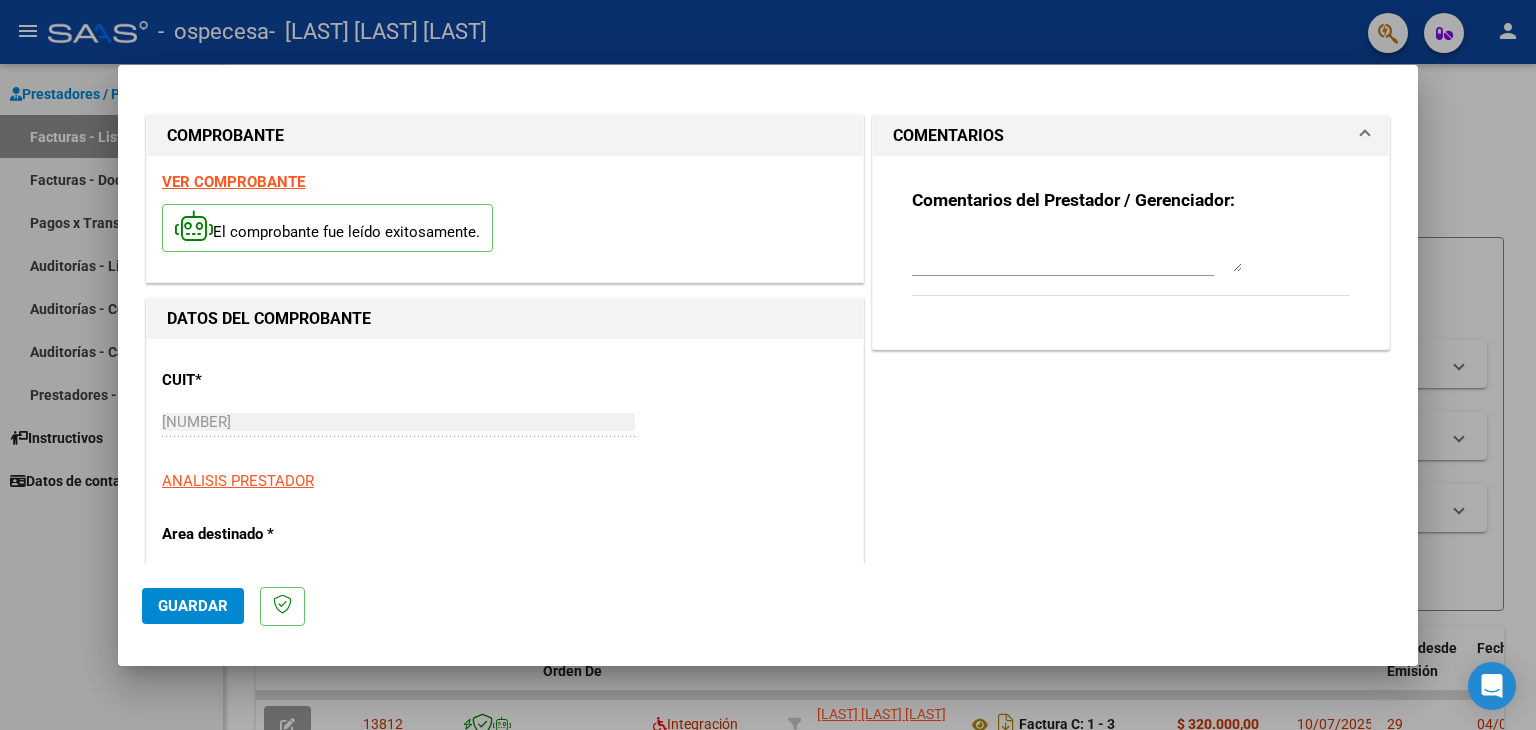 click at bounding box center (1077, 252) 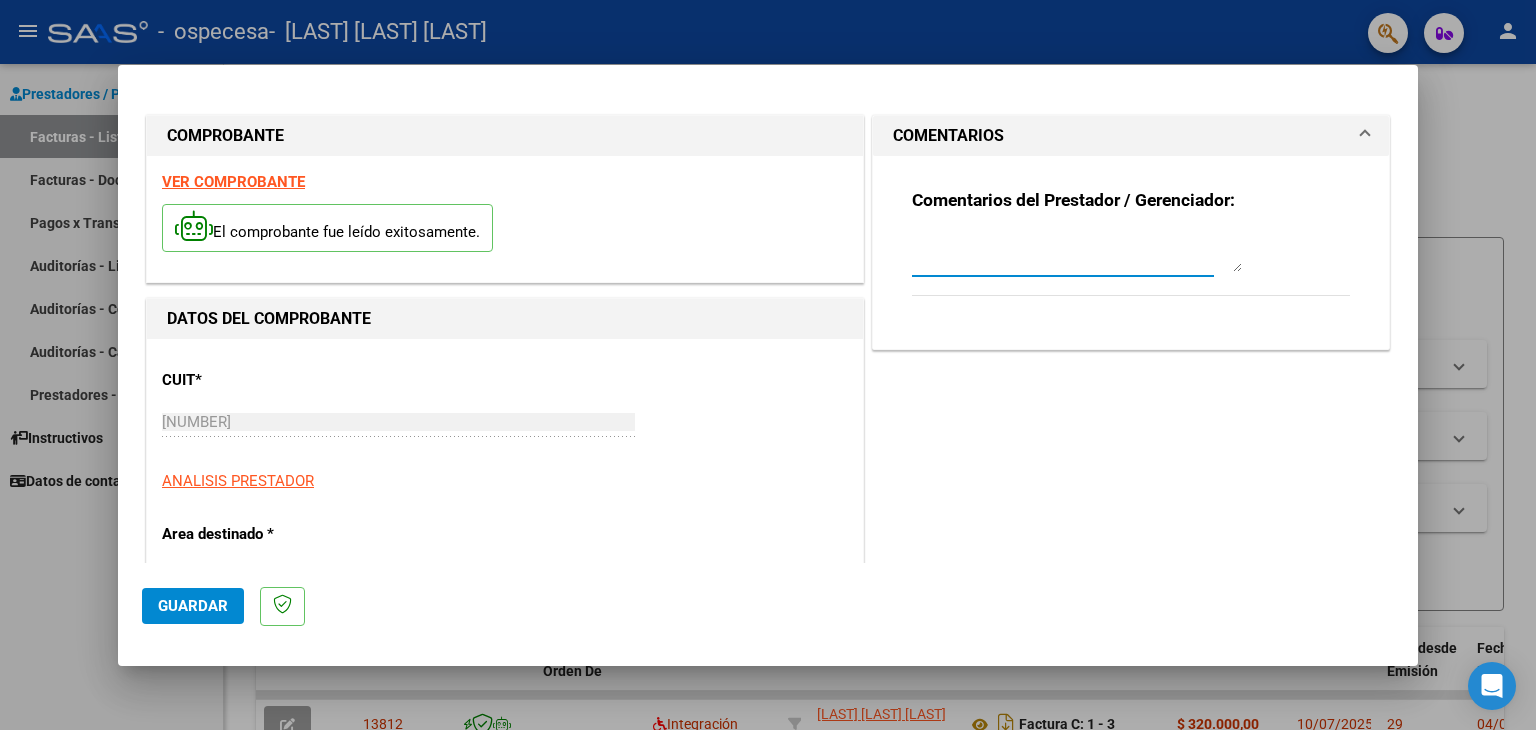 click at bounding box center (1077, 252) 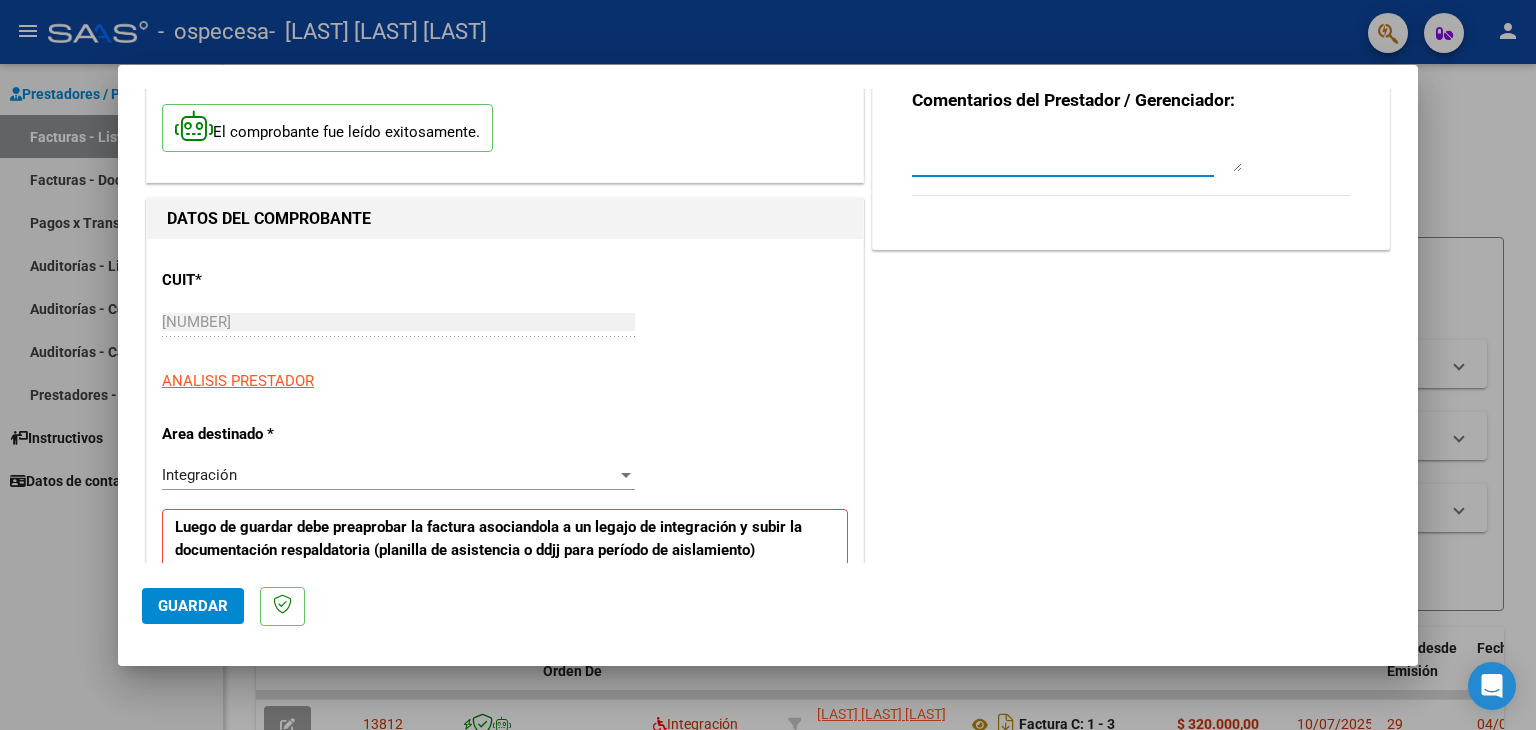 scroll, scrollTop: 0, scrollLeft: 0, axis: both 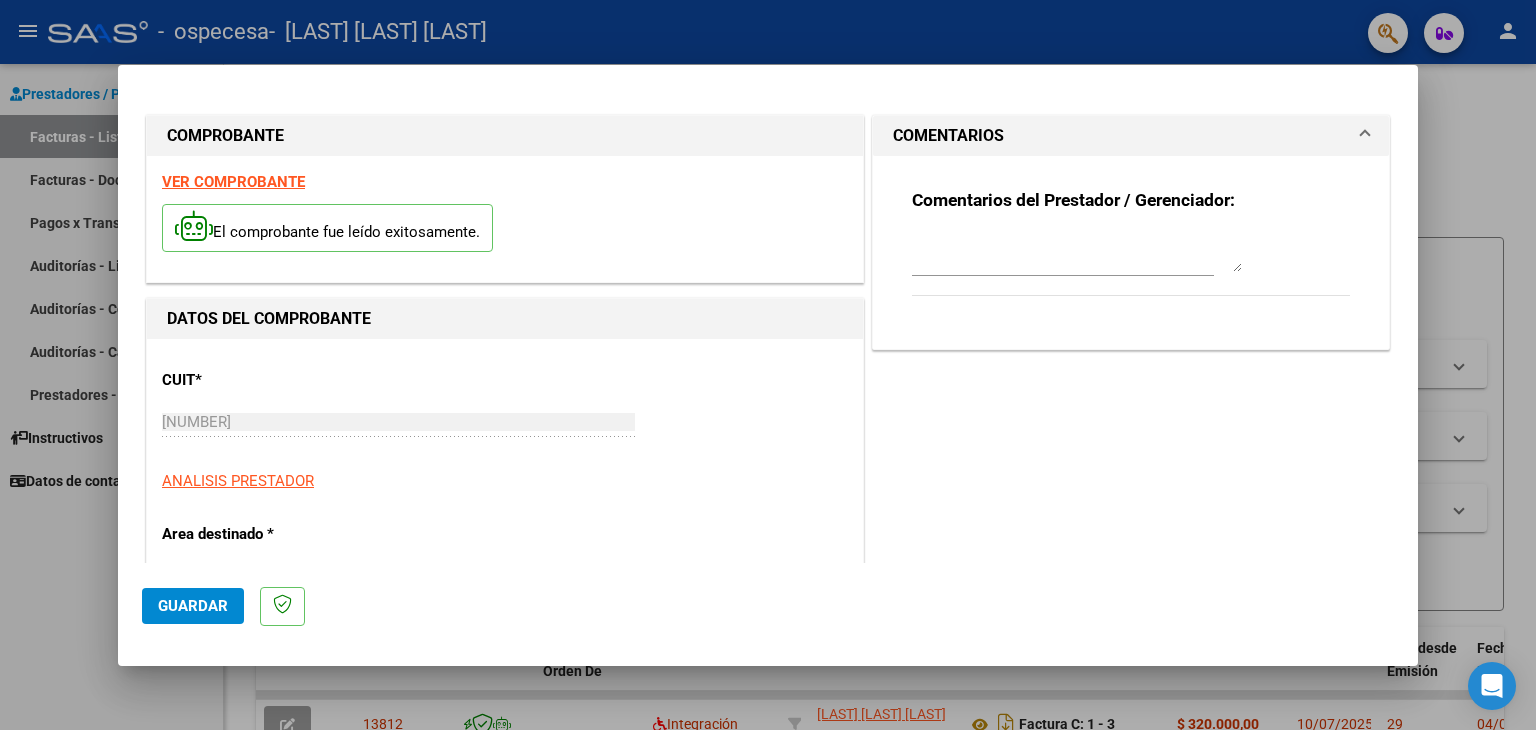 click on "COMENTARIOS" at bounding box center (948, 136) 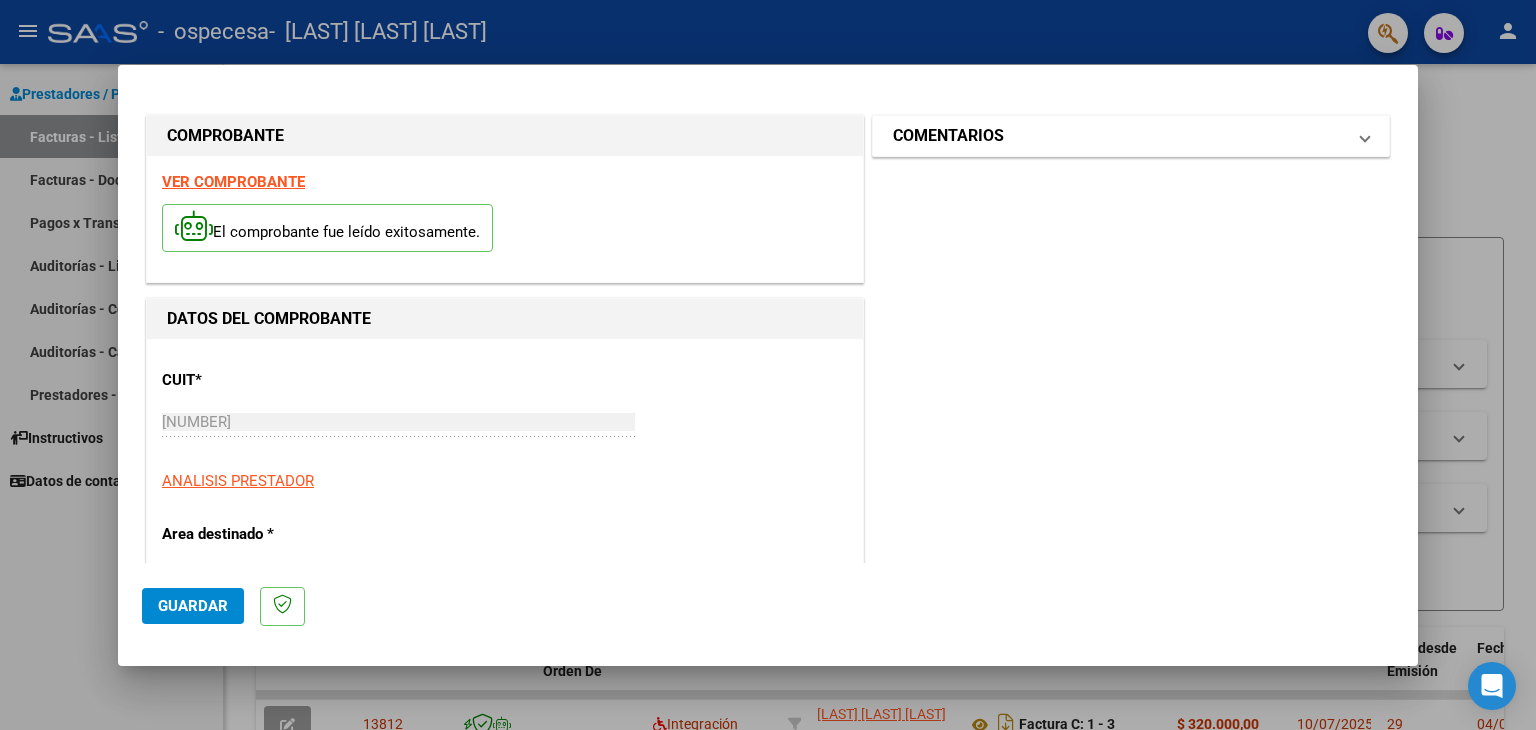 click on "COMENTARIOS" at bounding box center [948, 136] 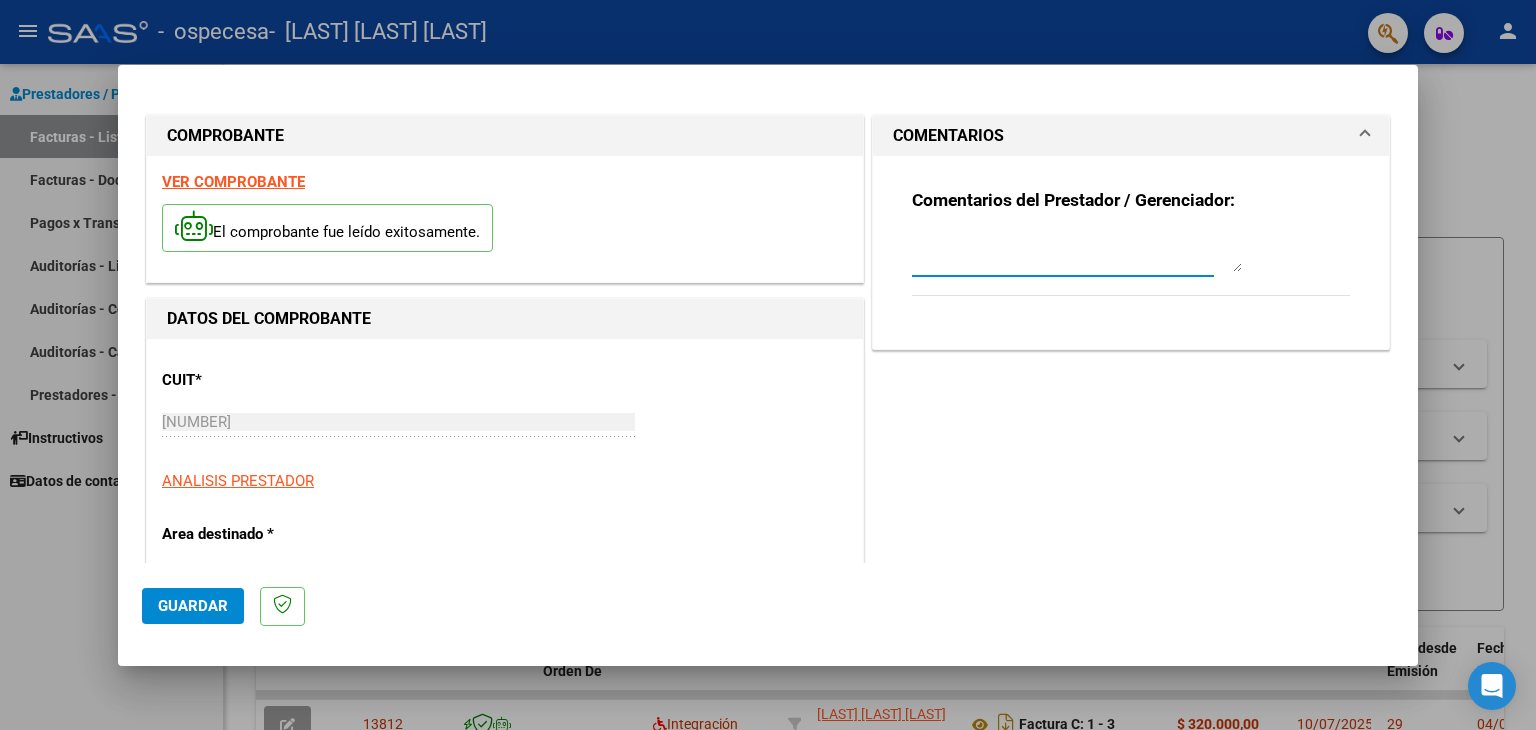 click at bounding box center [1077, 252] 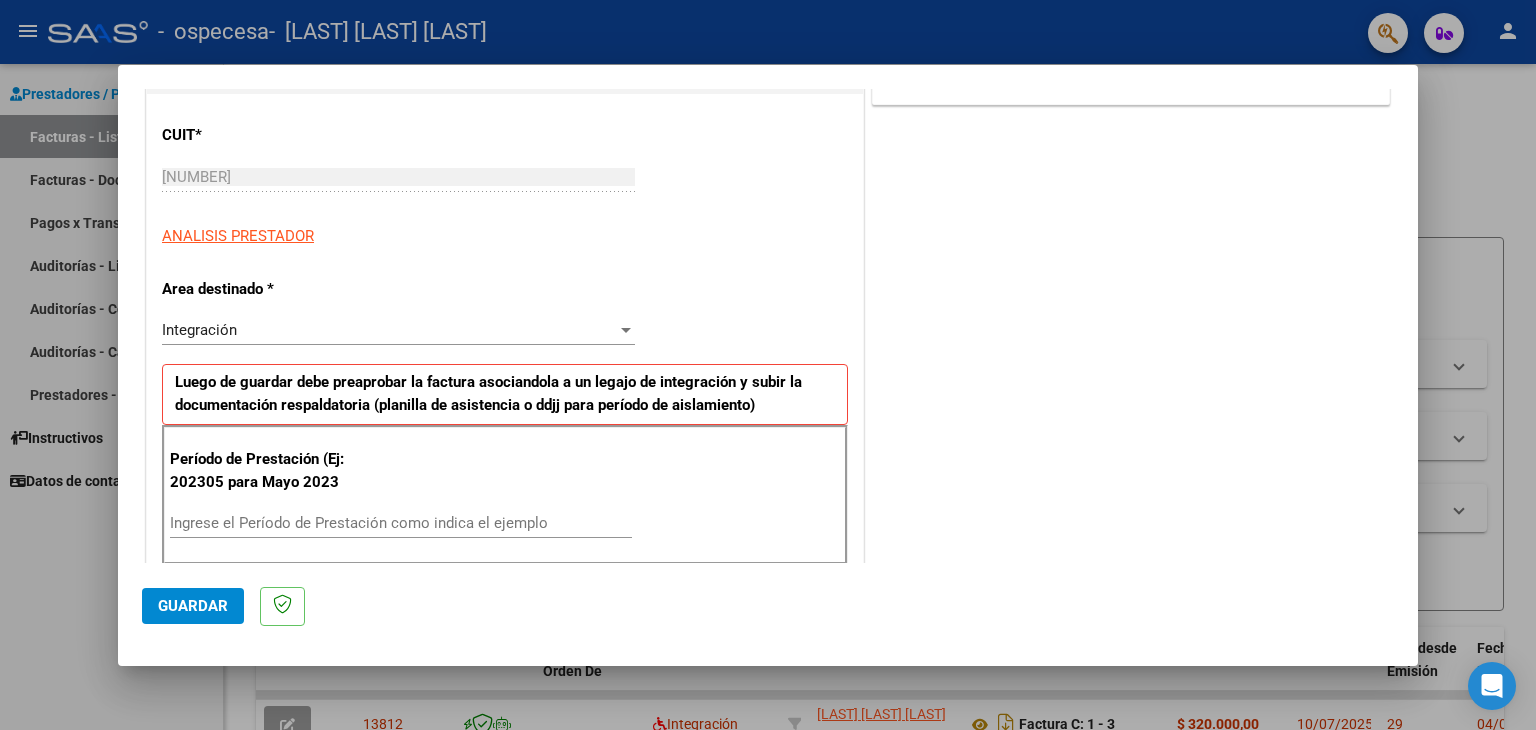 click on "COMENTARIOS Comentarios del Prestador / Gerenciador:" at bounding box center [1131, 716] 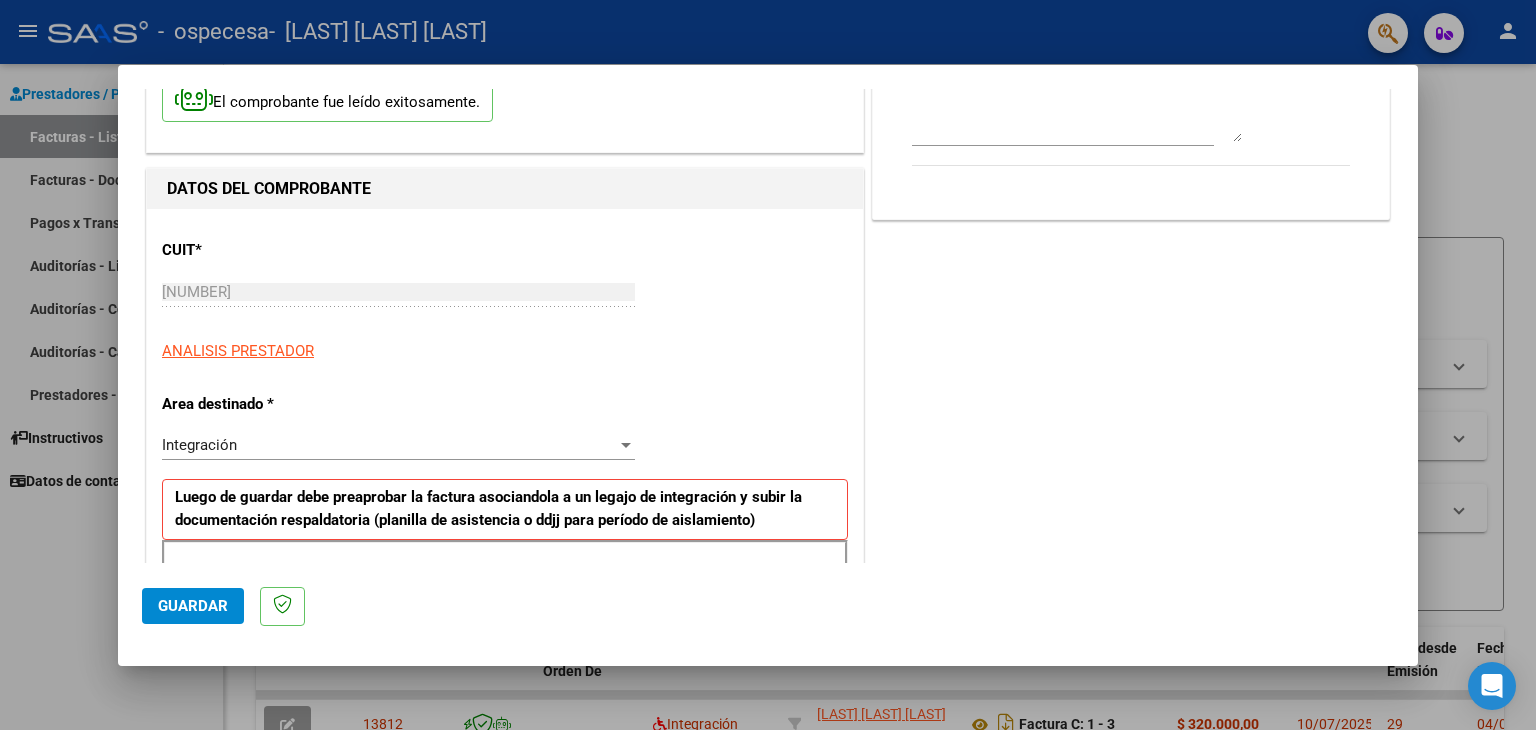 scroll, scrollTop: 0, scrollLeft: 0, axis: both 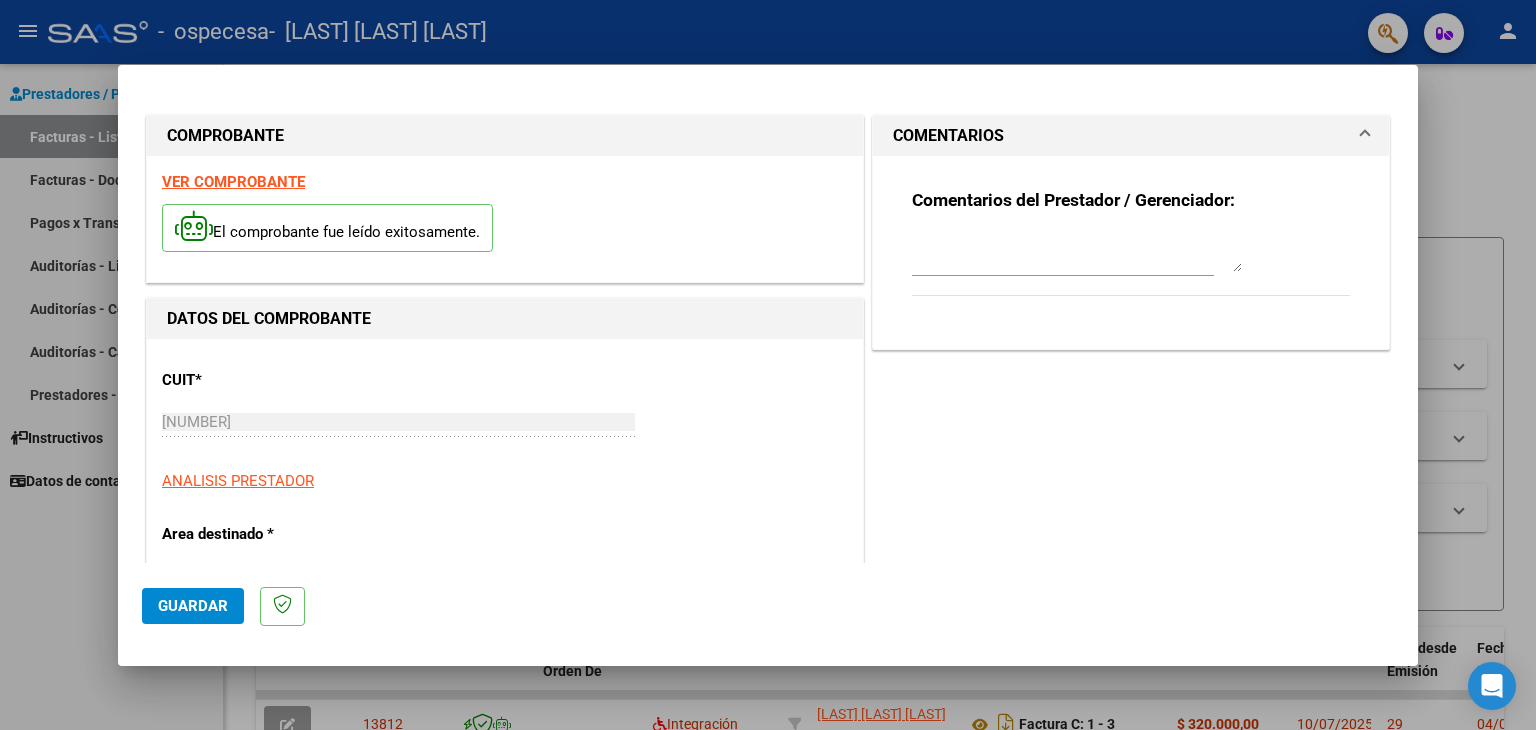 click at bounding box center (1063, 261) 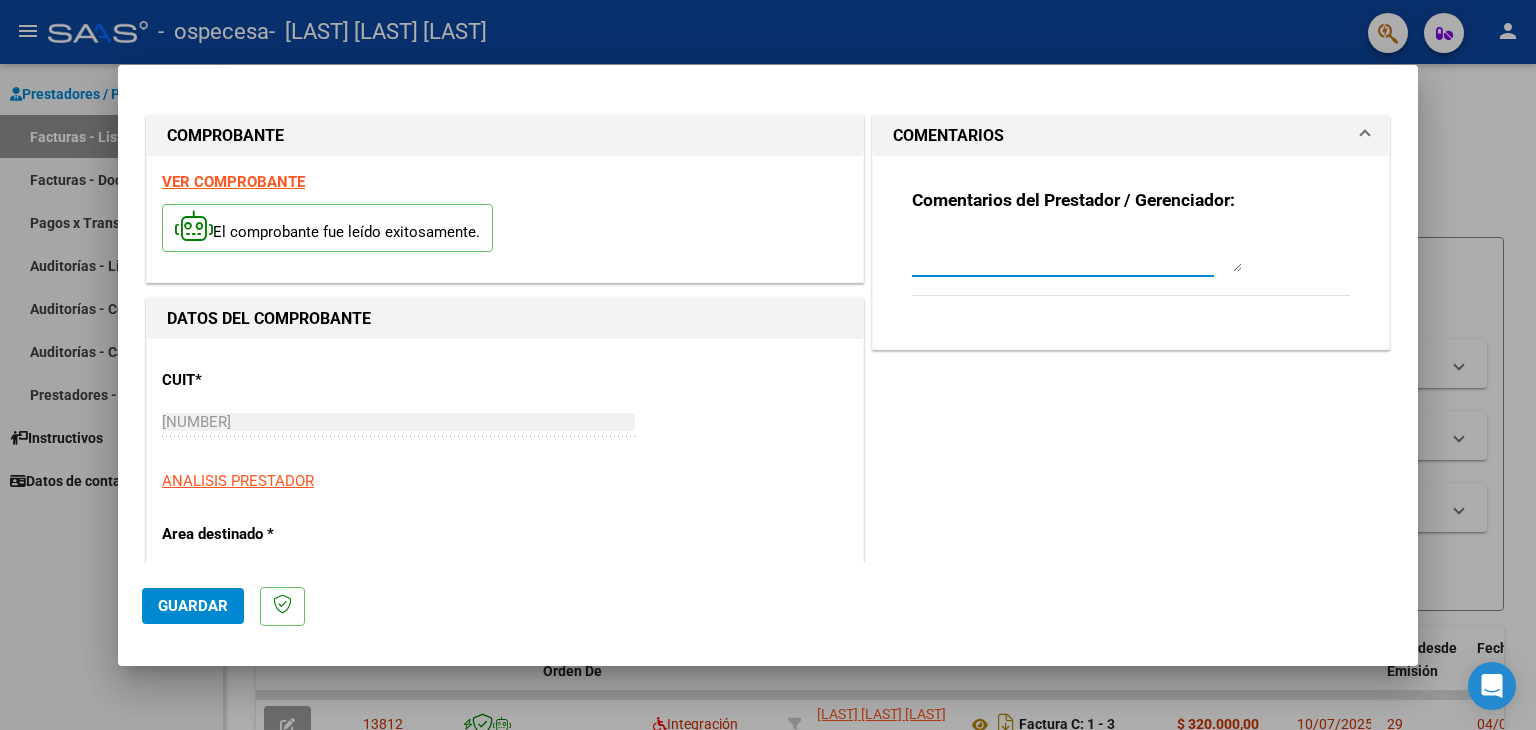 click at bounding box center [1077, 252] 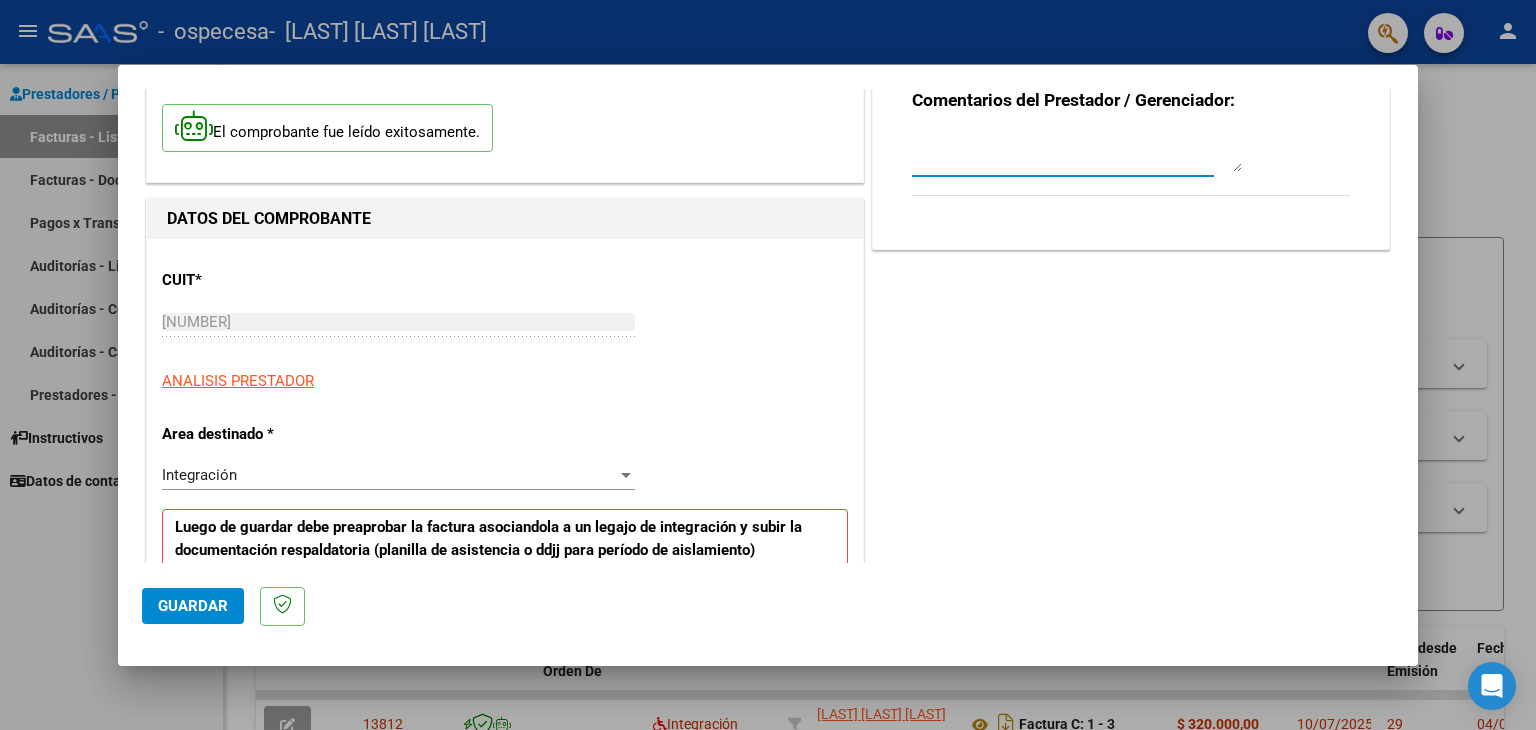scroll, scrollTop: 0, scrollLeft: 0, axis: both 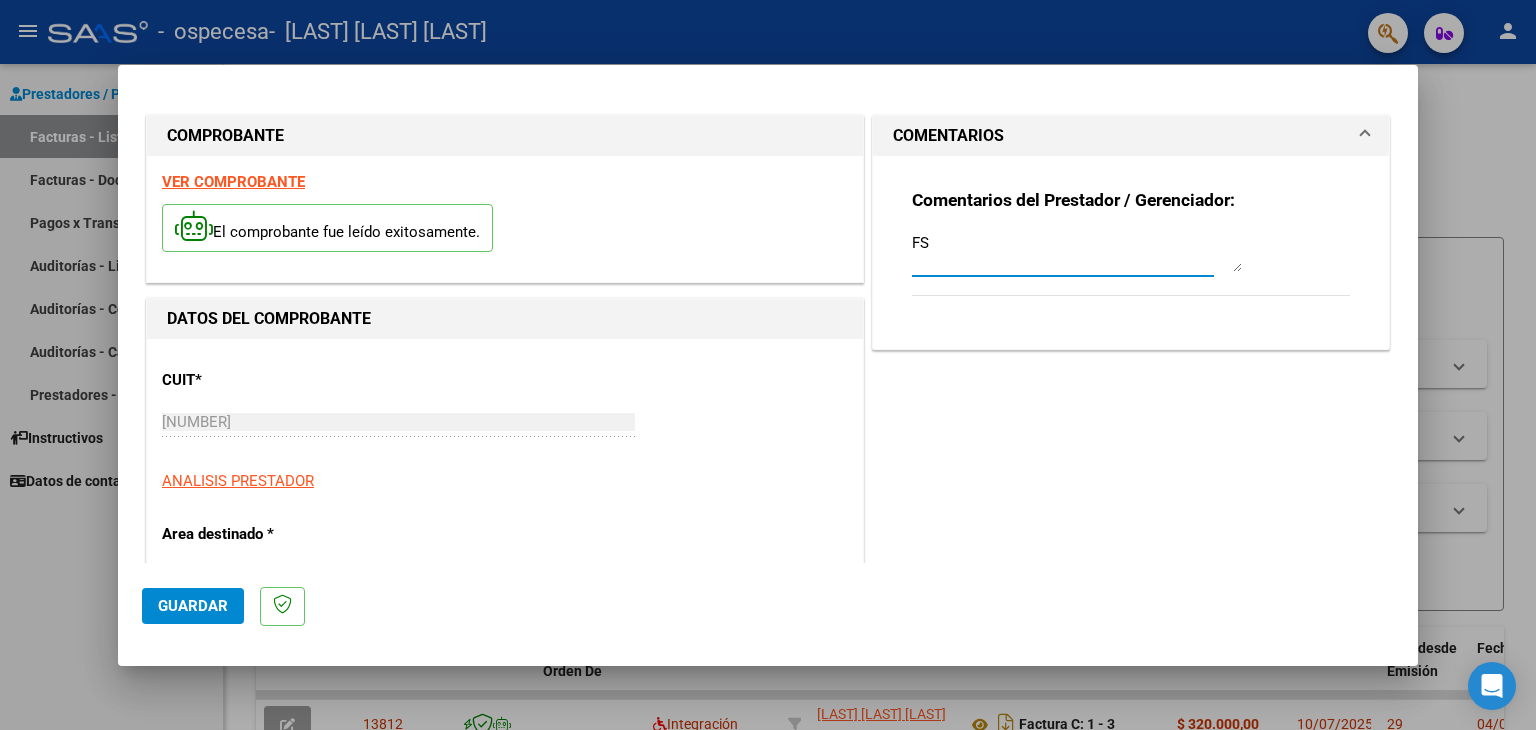 type on "F" 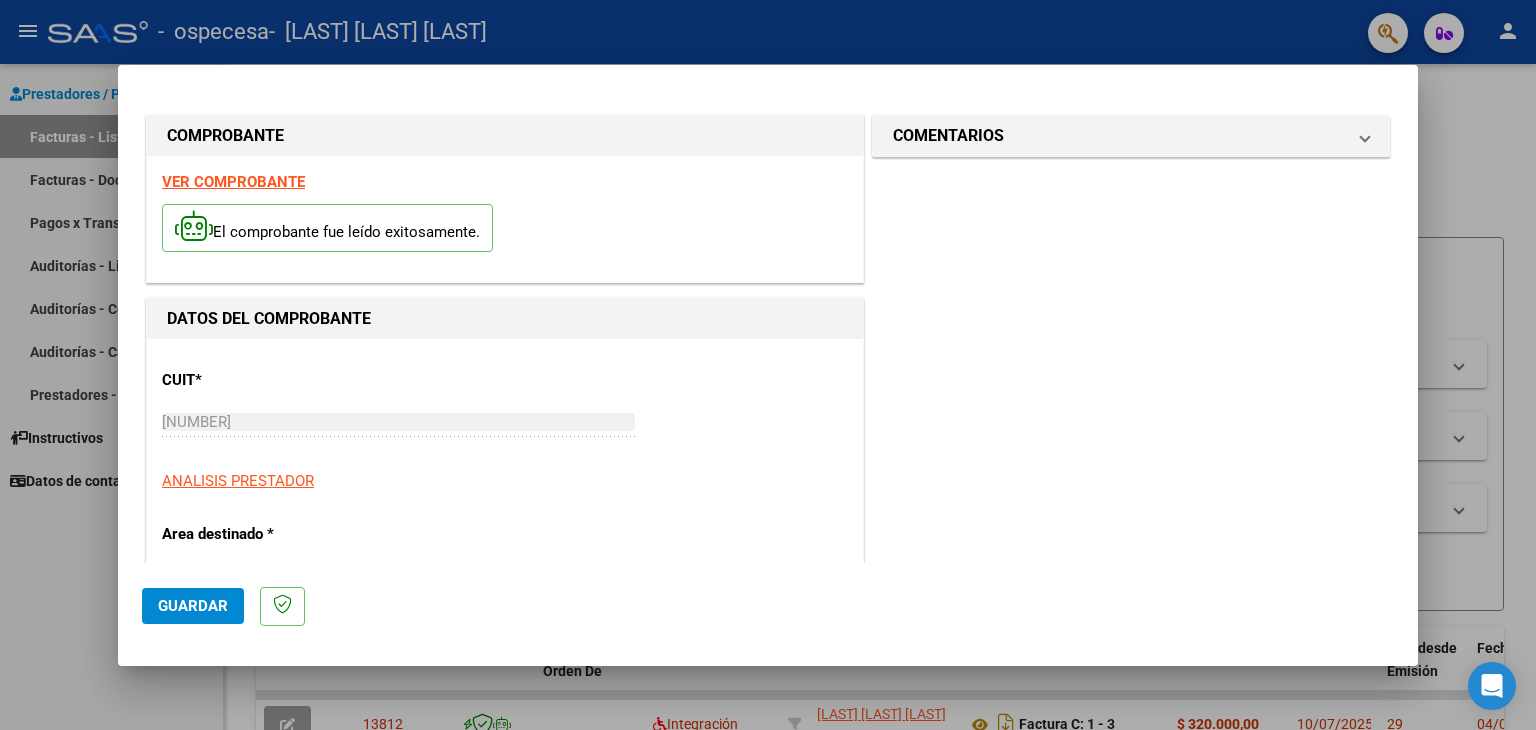 type 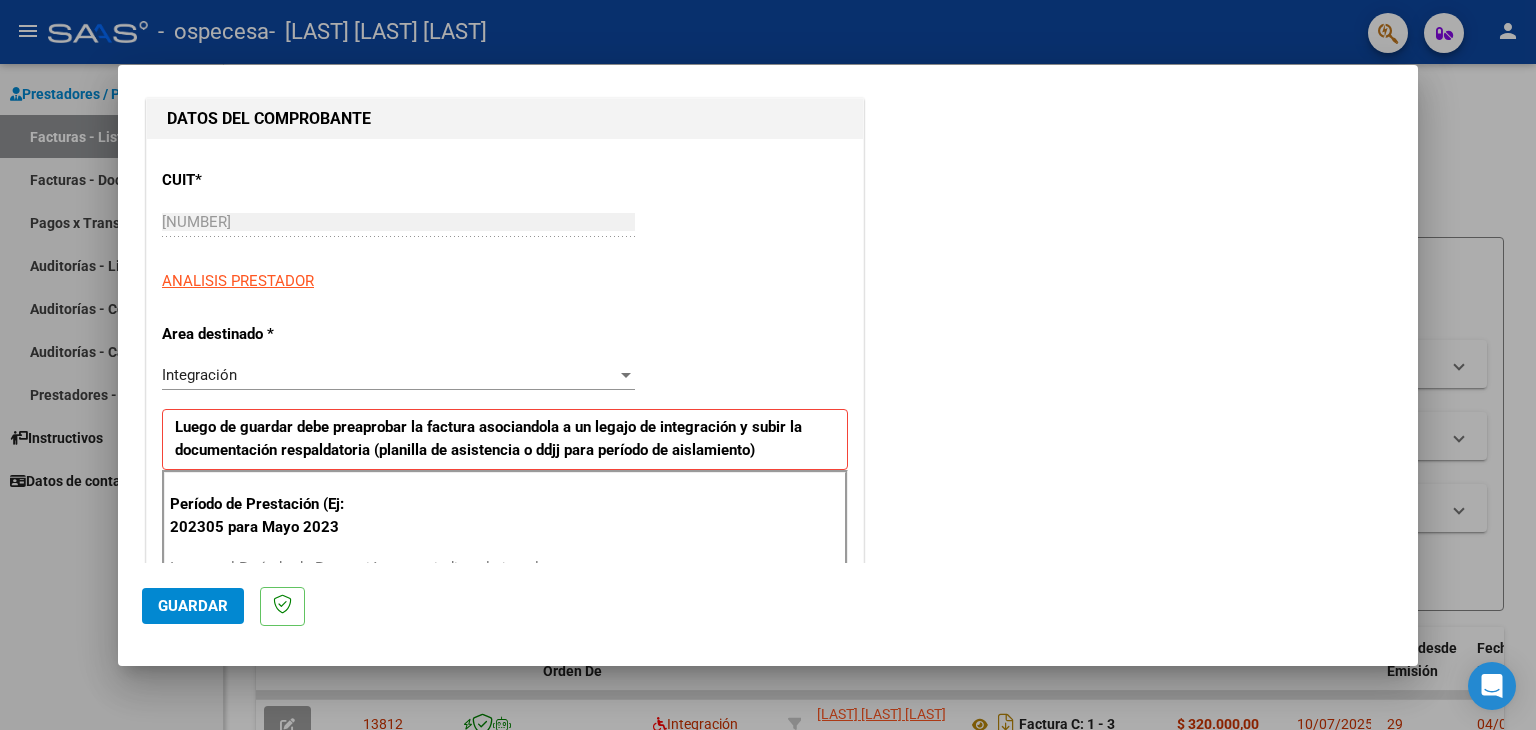 scroll, scrollTop: 300, scrollLeft: 0, axis: vertical 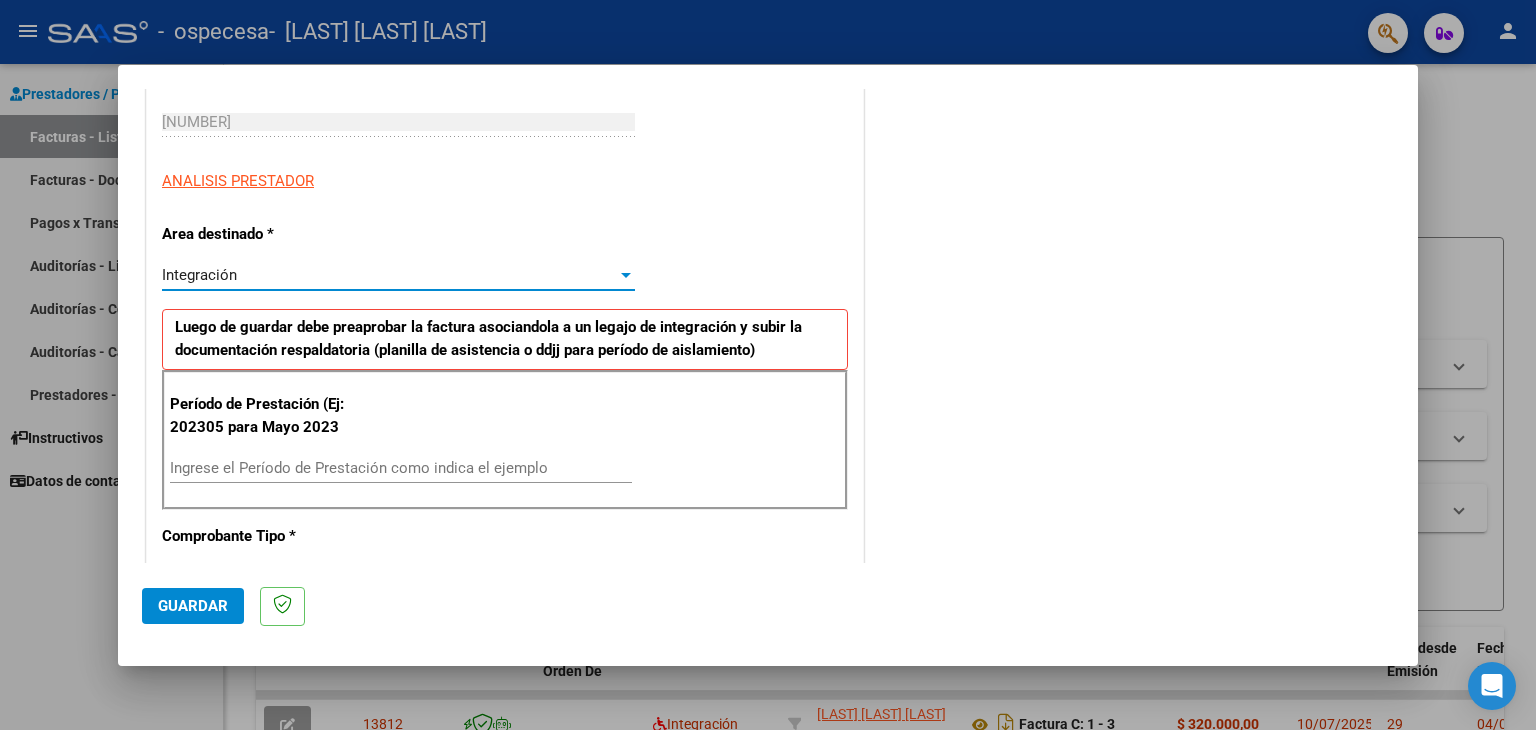click on "Integración" at bounding box center (389, 275) 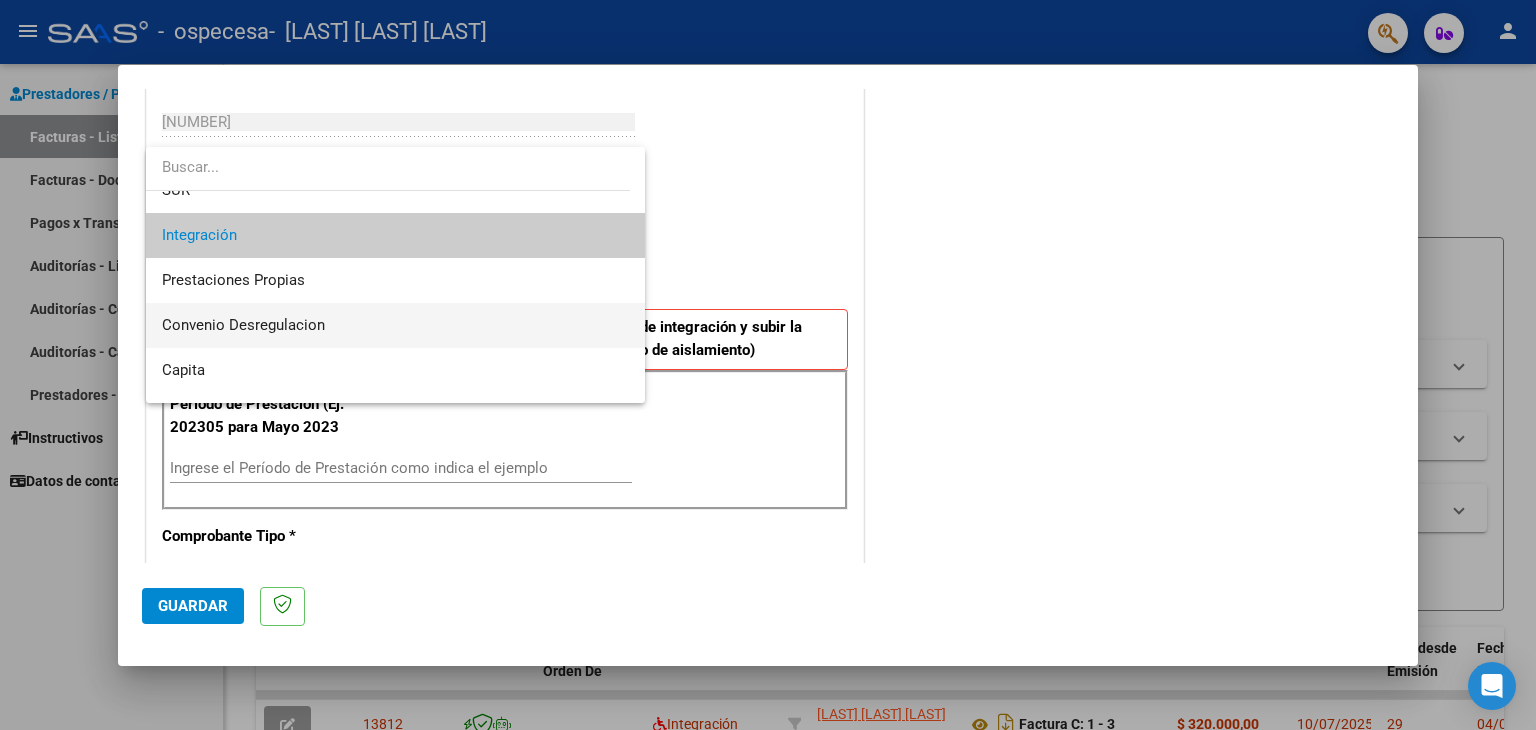 scroll, scrollTop: 148, scrollLeft: 0, axis: vertical 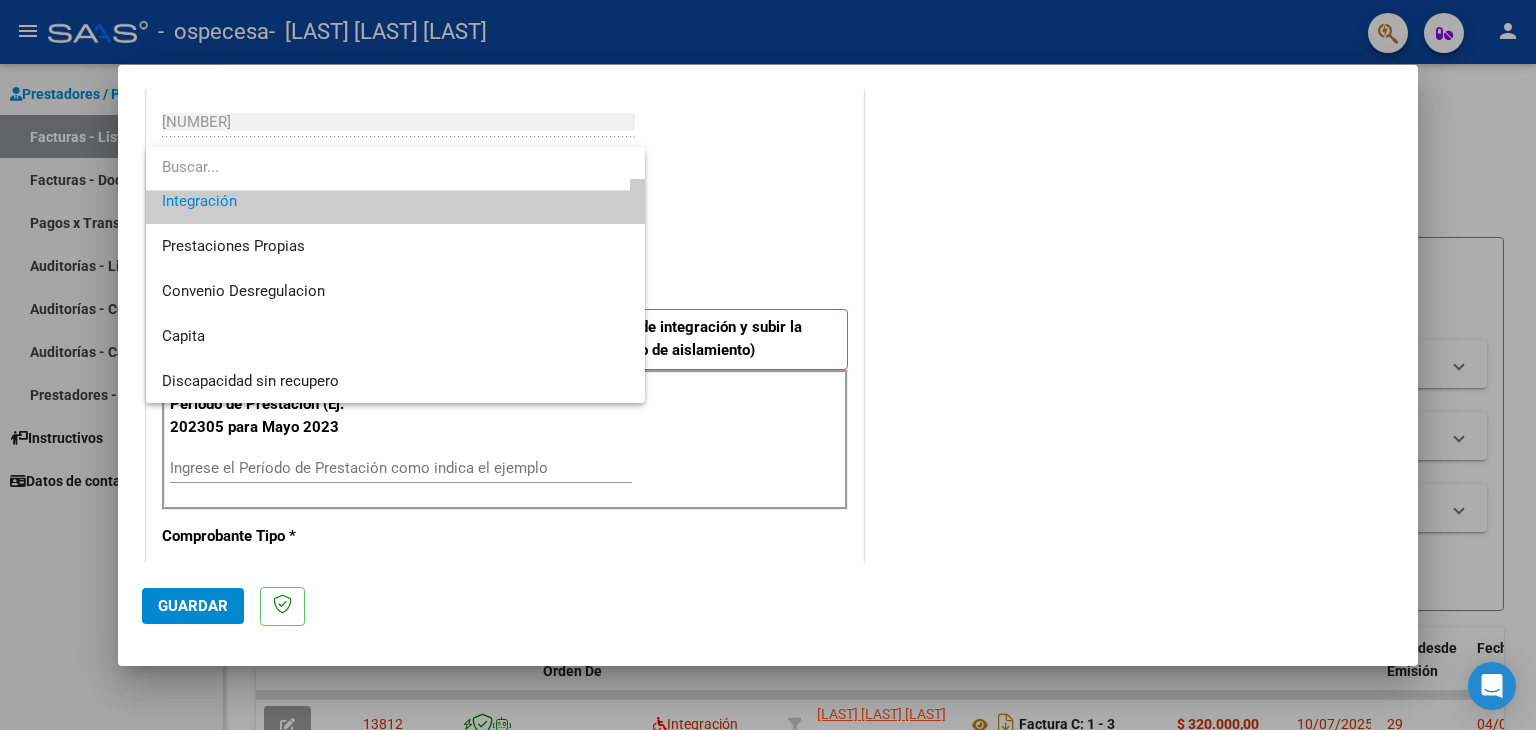 click at bounding box center (768, 365) 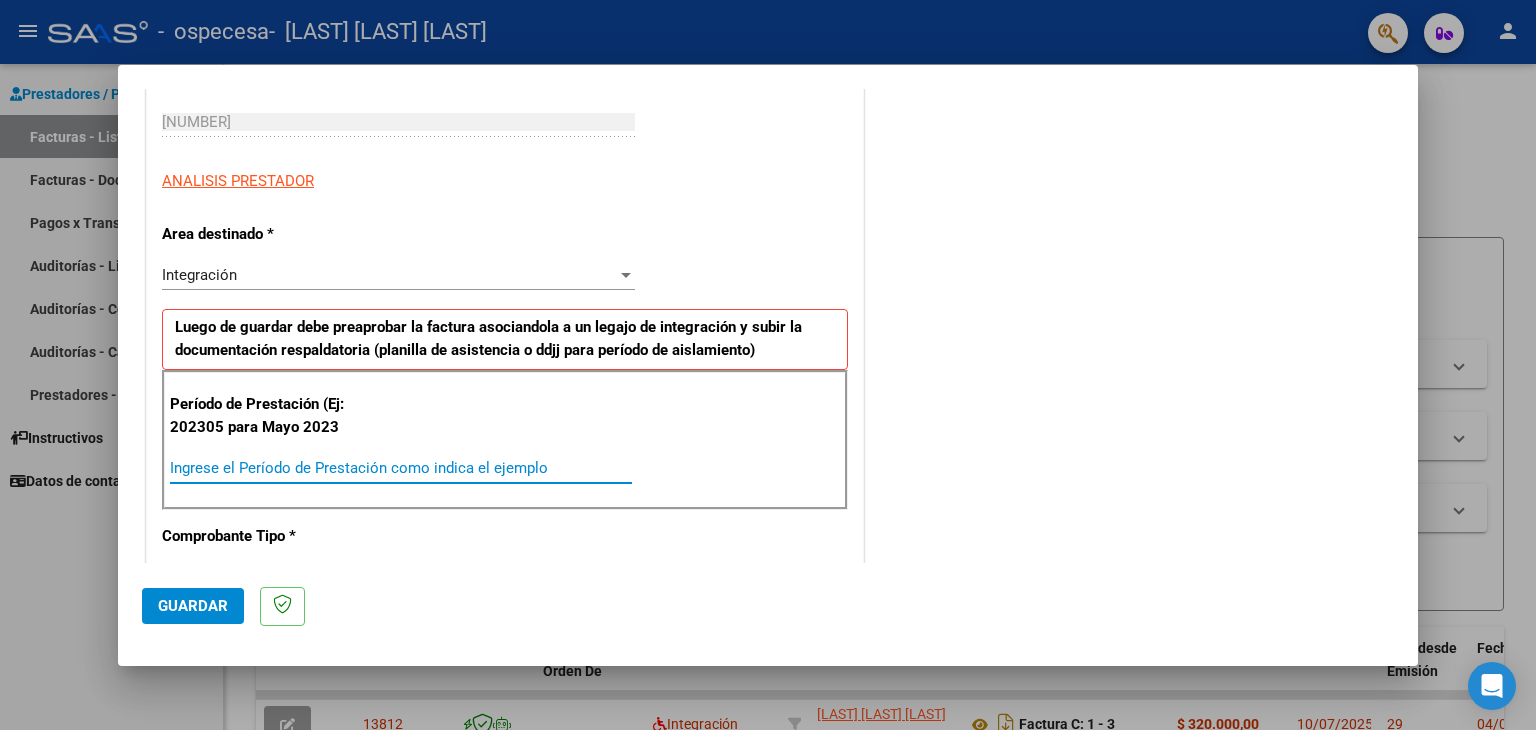click on "Ingrese el Período de Prestación como indica el ejemplo" at bounding box center (401, 468) 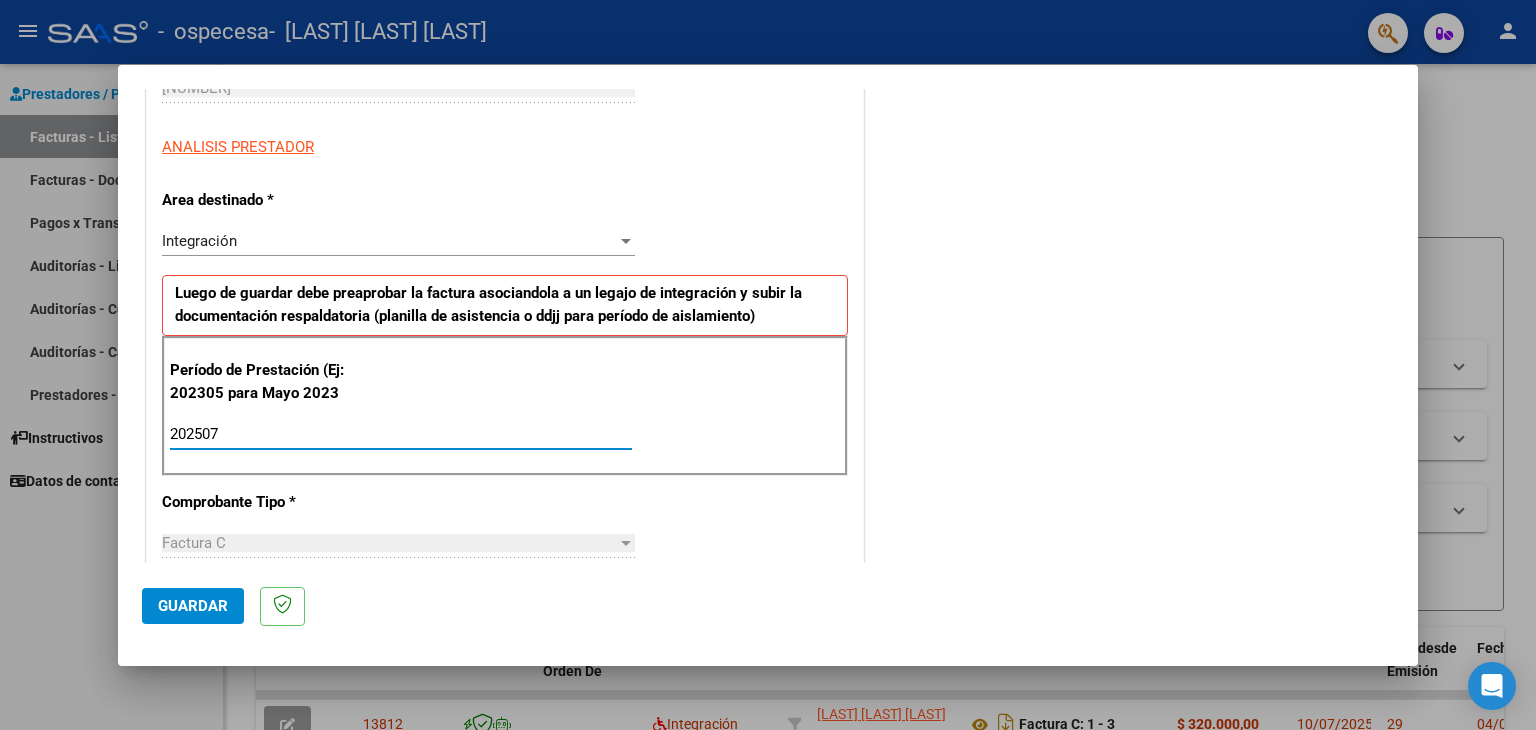 scroll, scrollTop: 300, scrollLeft: 0, axis: vertical 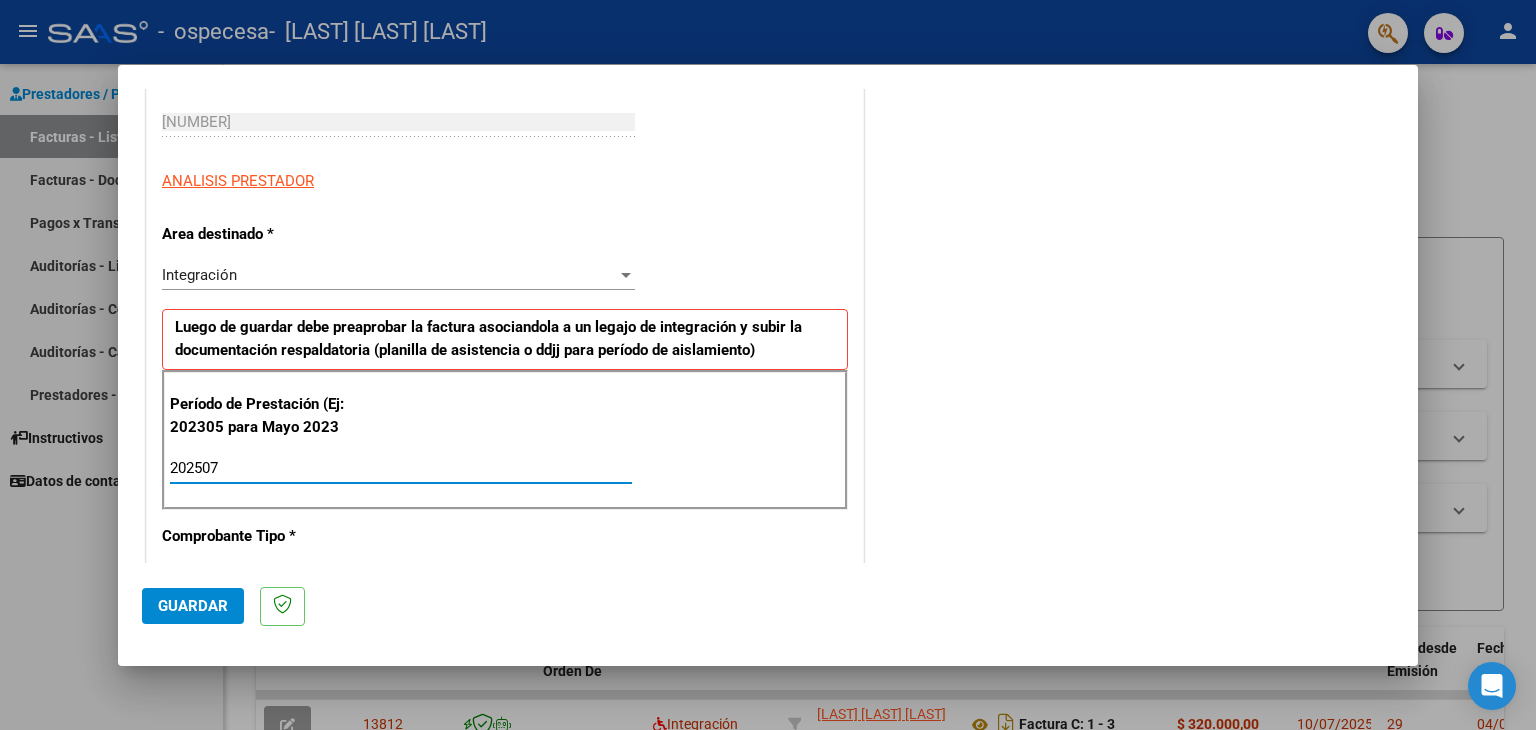 type on "202507" 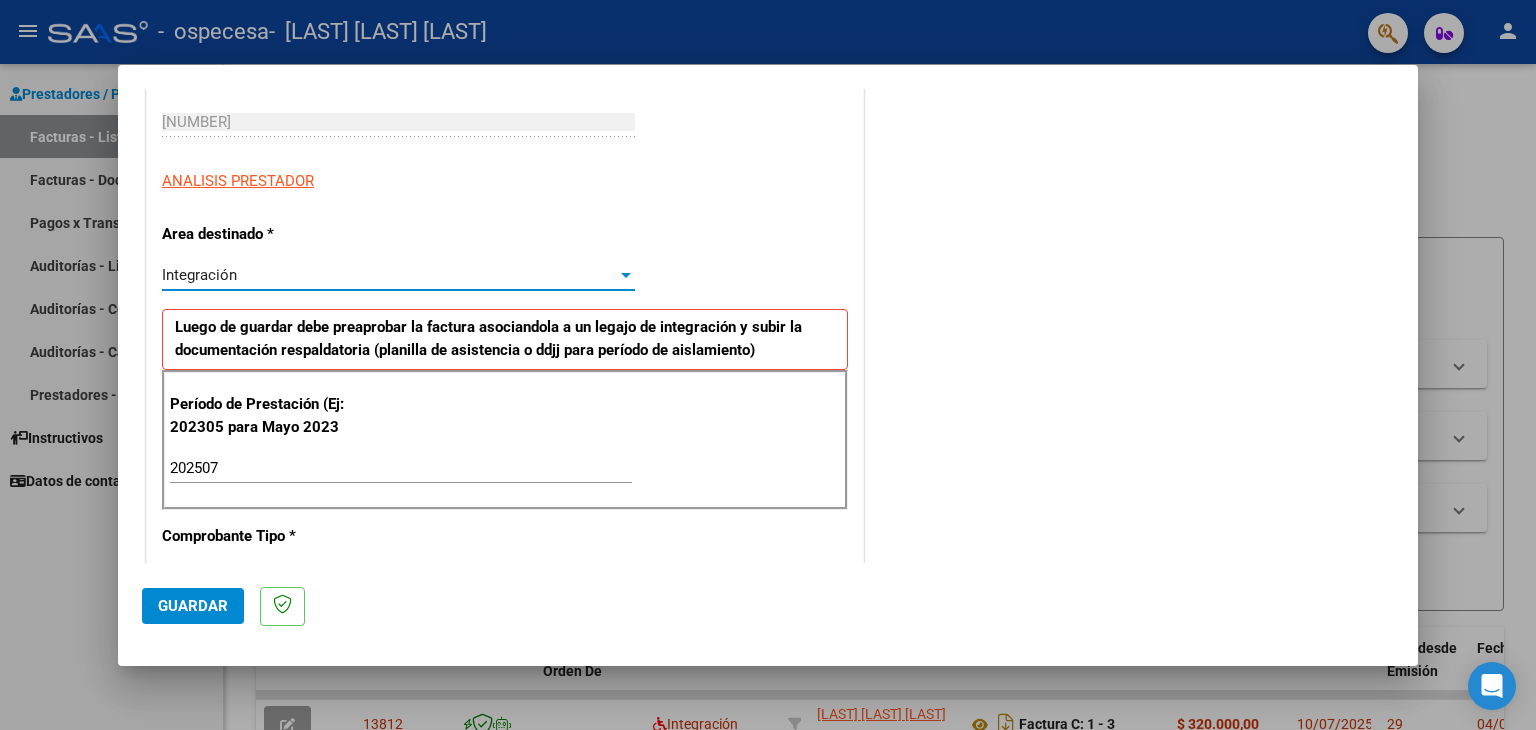click on "Integración" at bounding box center [389, 275] 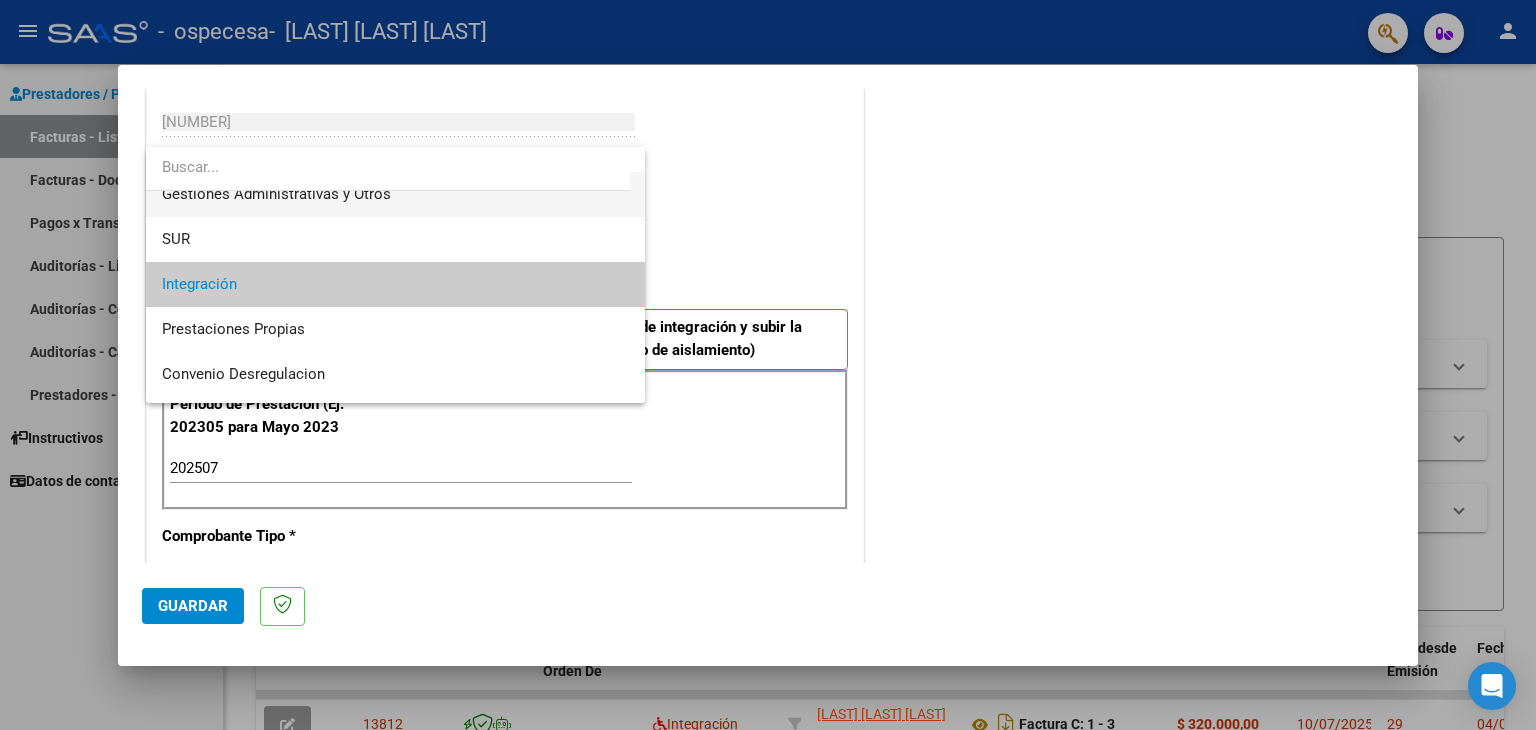 scroll, scrollTop: 100, scrollLeft: 0, axis: vertical 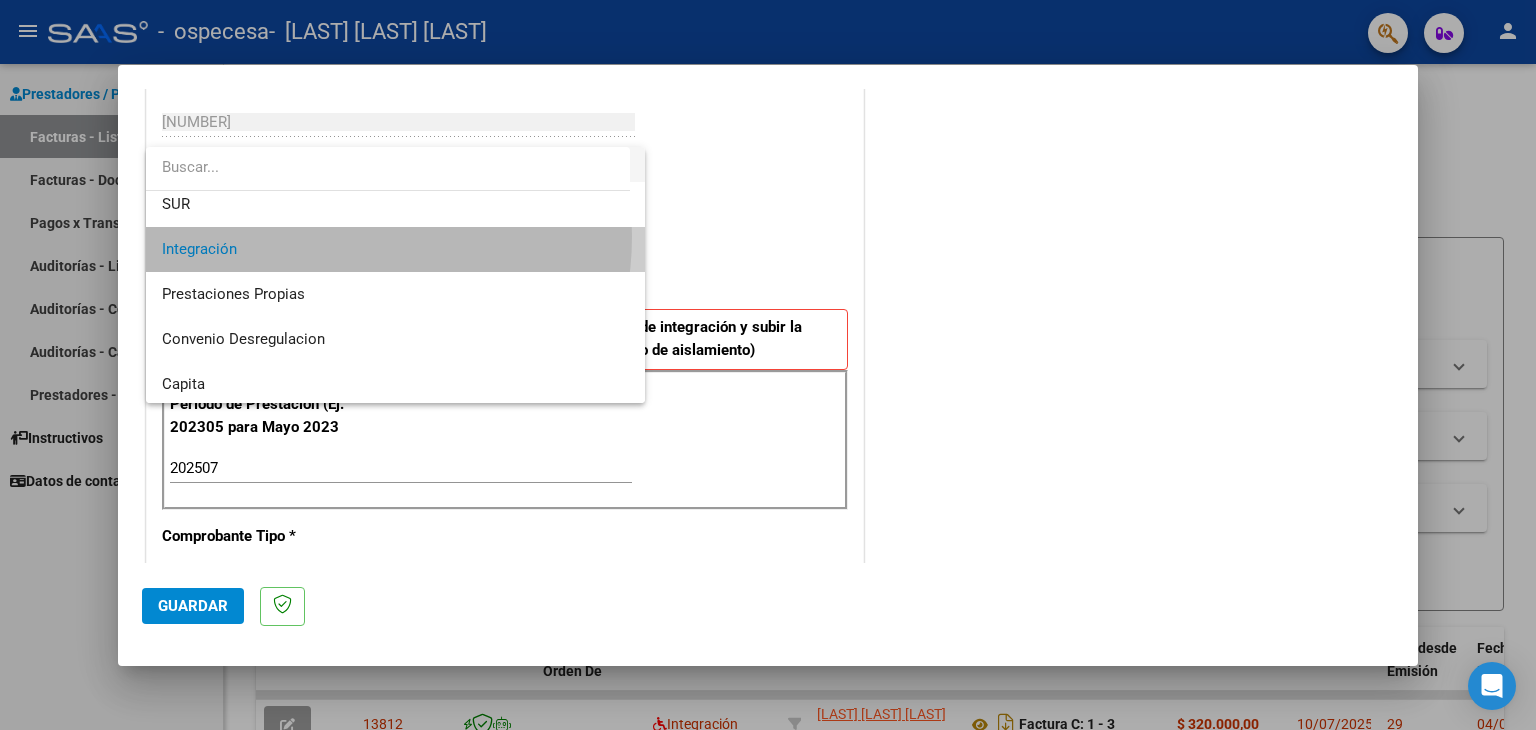 click on "Integración" at bounding box center (396, 249) 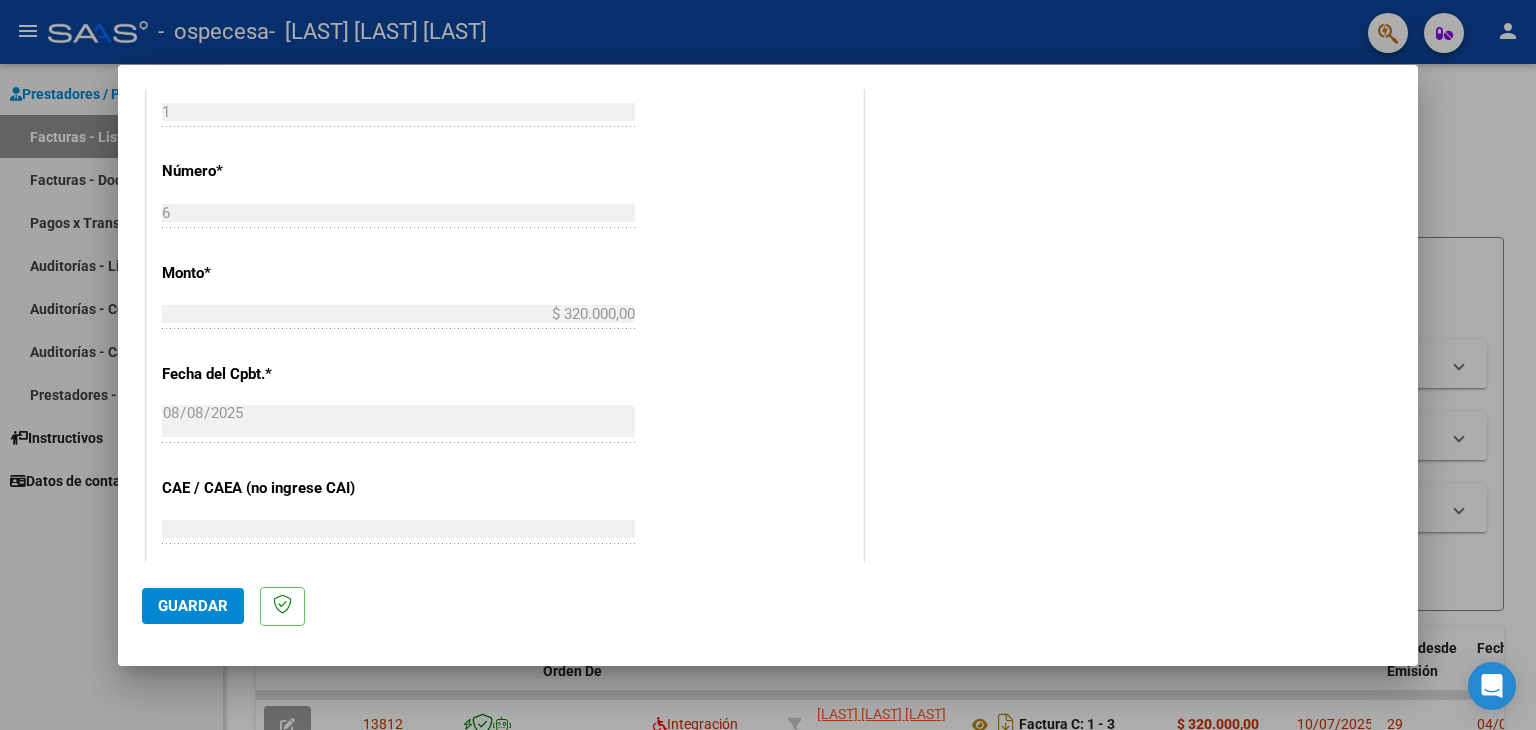 scroll, scrollTop: 900, scrollLeft: 0, axis: vertical 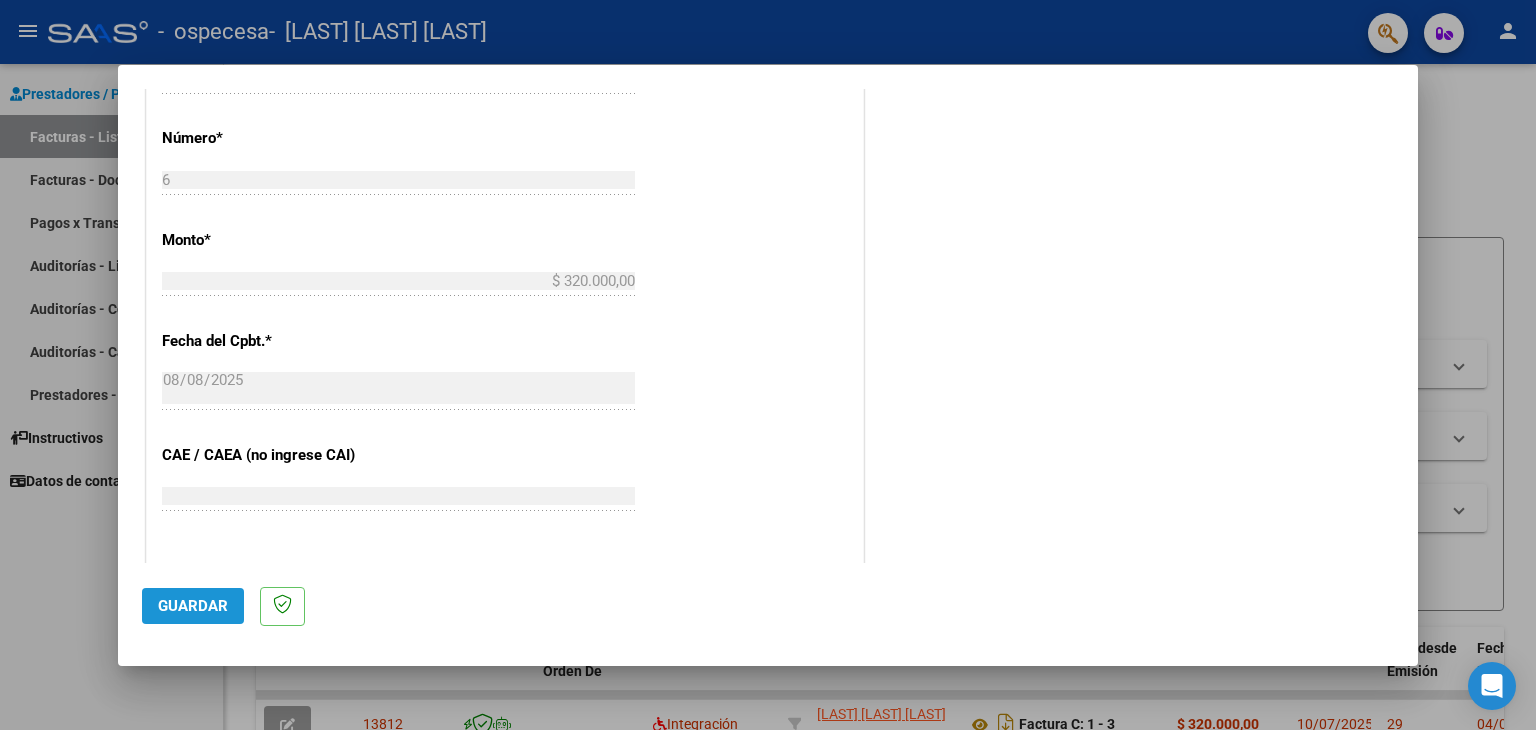 click on "Guardar" 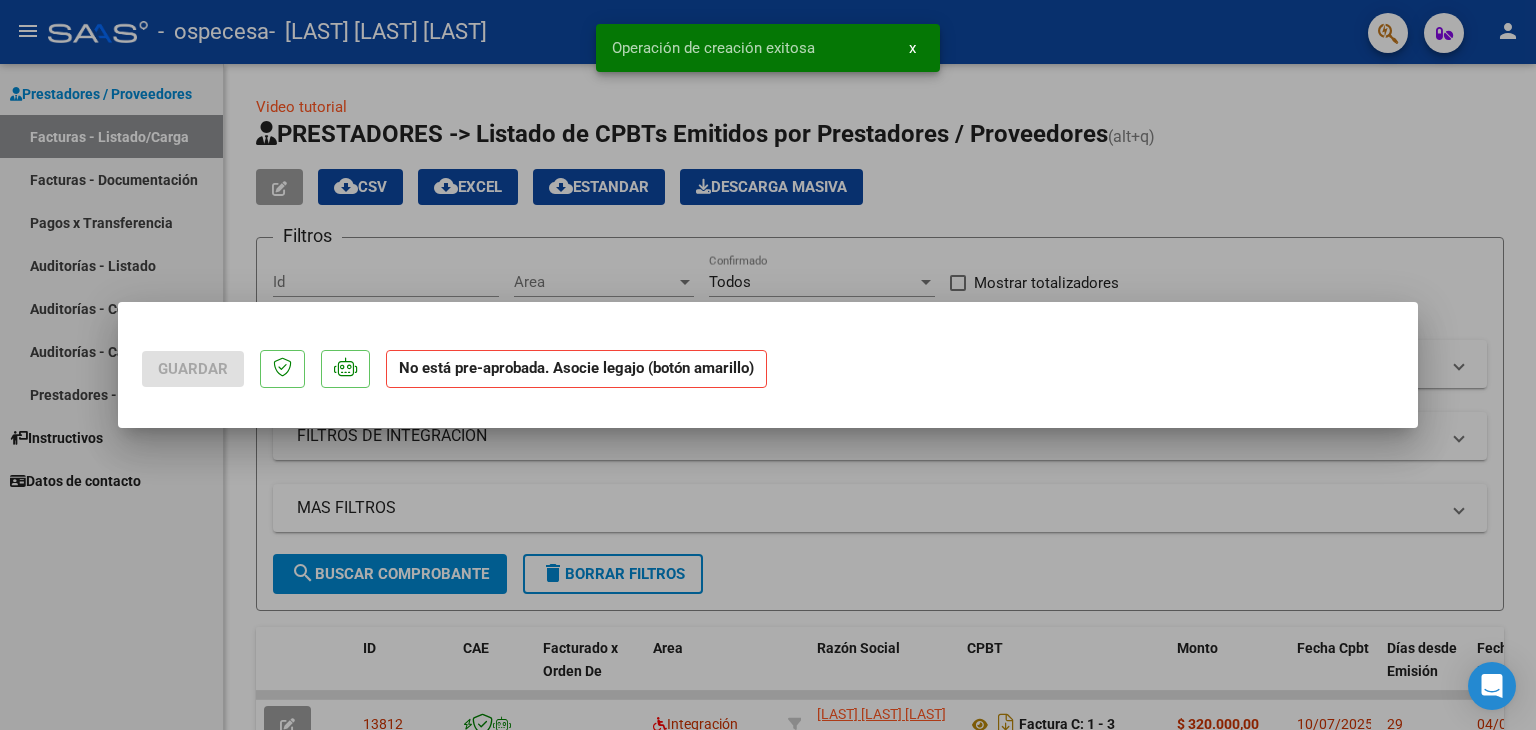 scroll, scrollTop: 0, scrollLeft: 0, axis: both 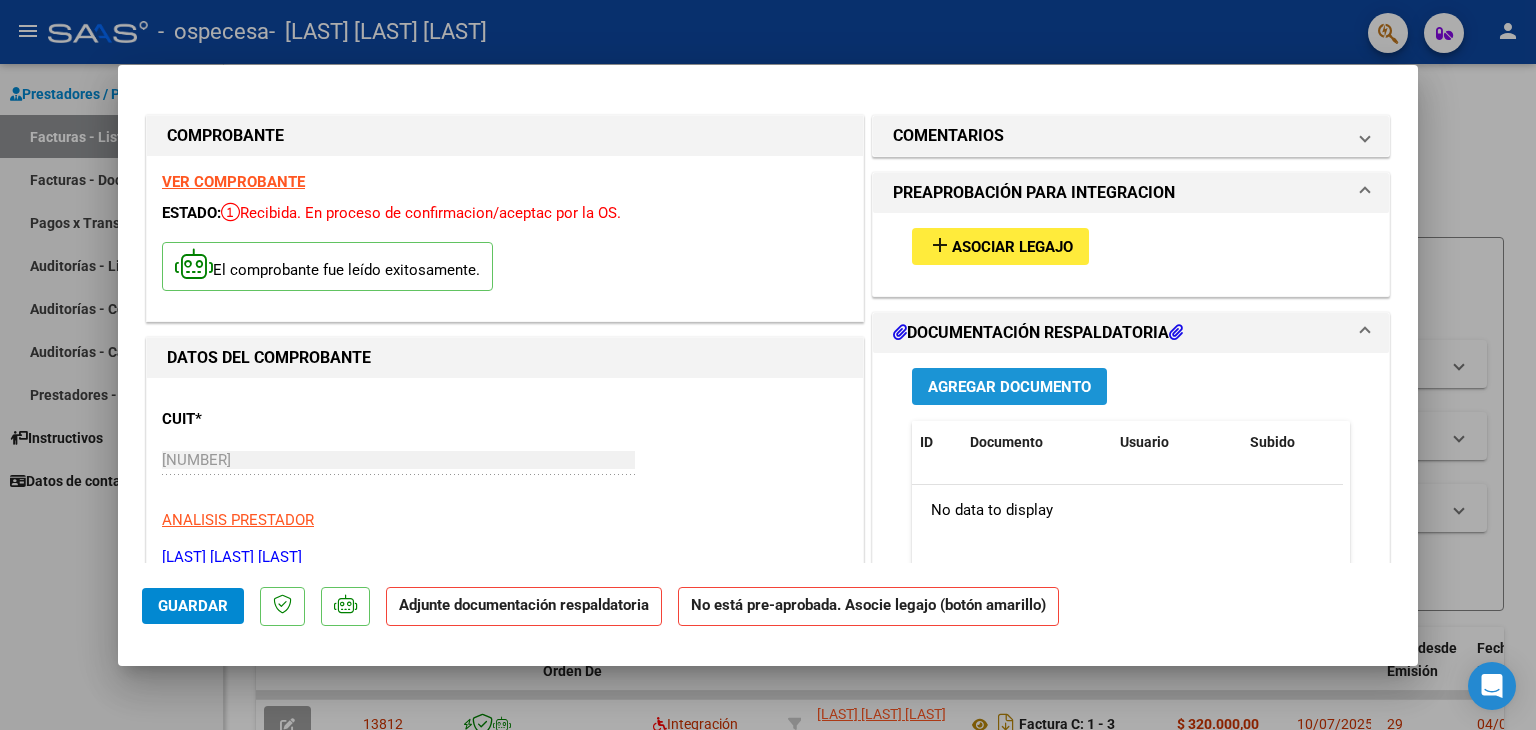 click on "Agregar Documento" at bounding box center (1009, 387) 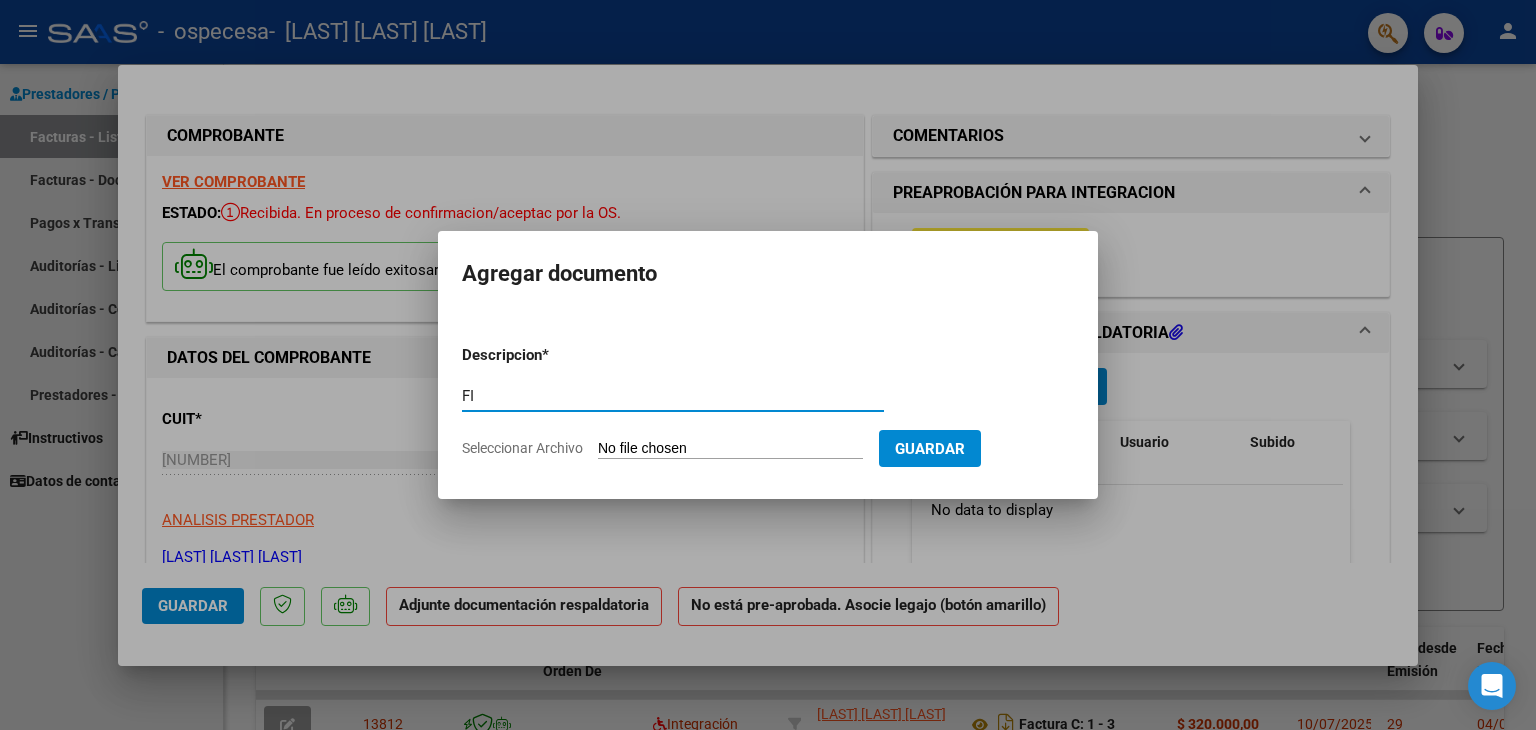 type on "F" 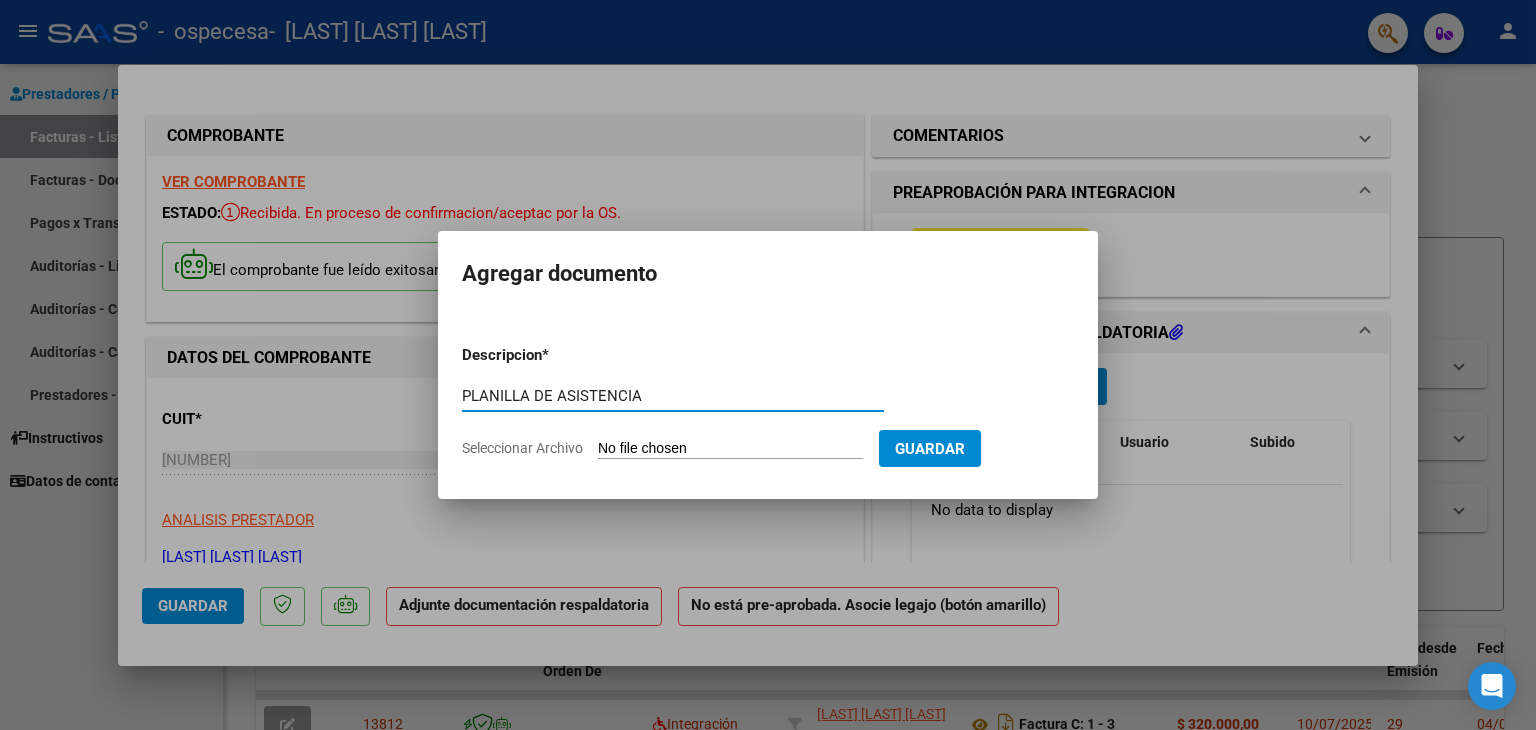 type on "PLANILLA DE ASISTENCIA" 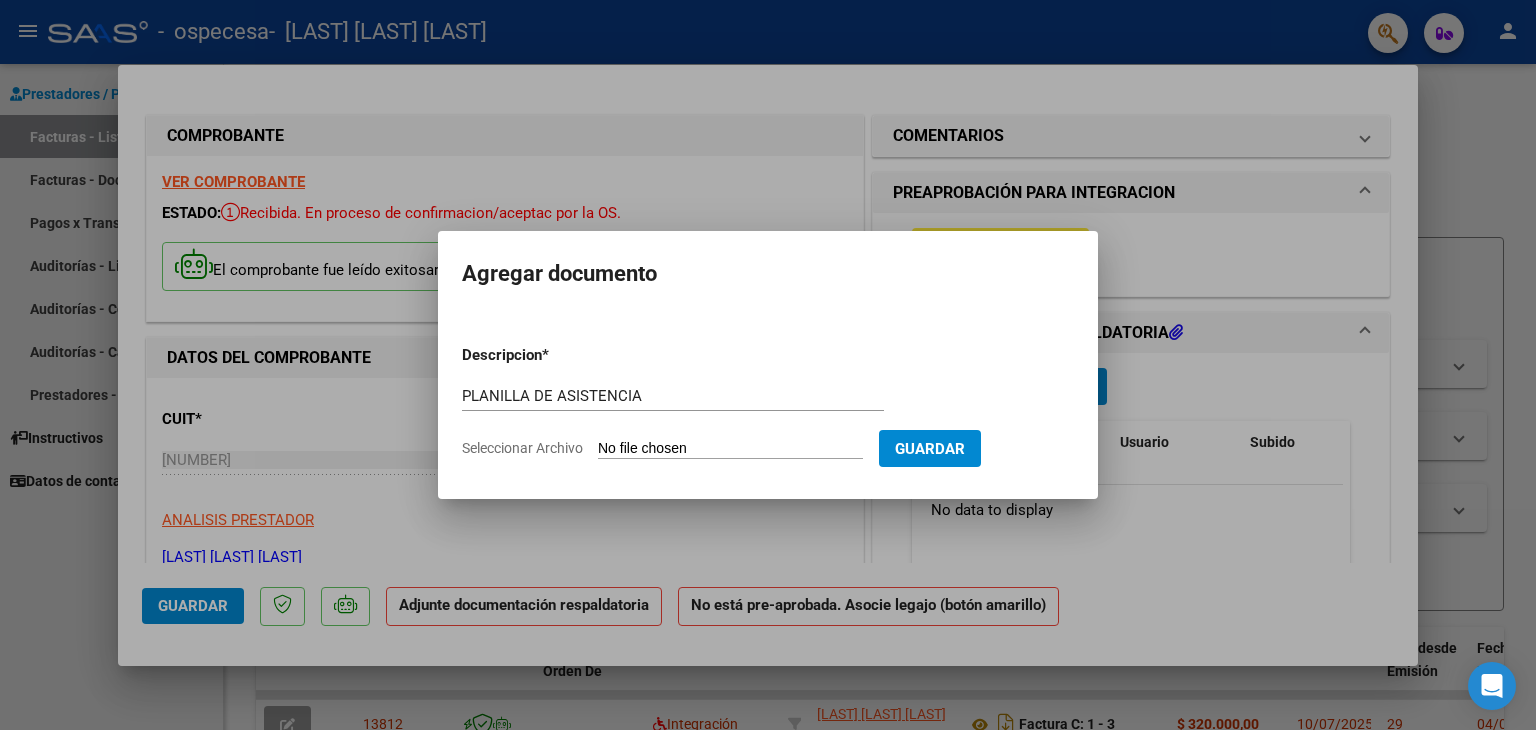 click on "Seleccionar Archivo" at bounding box center [730, 449] 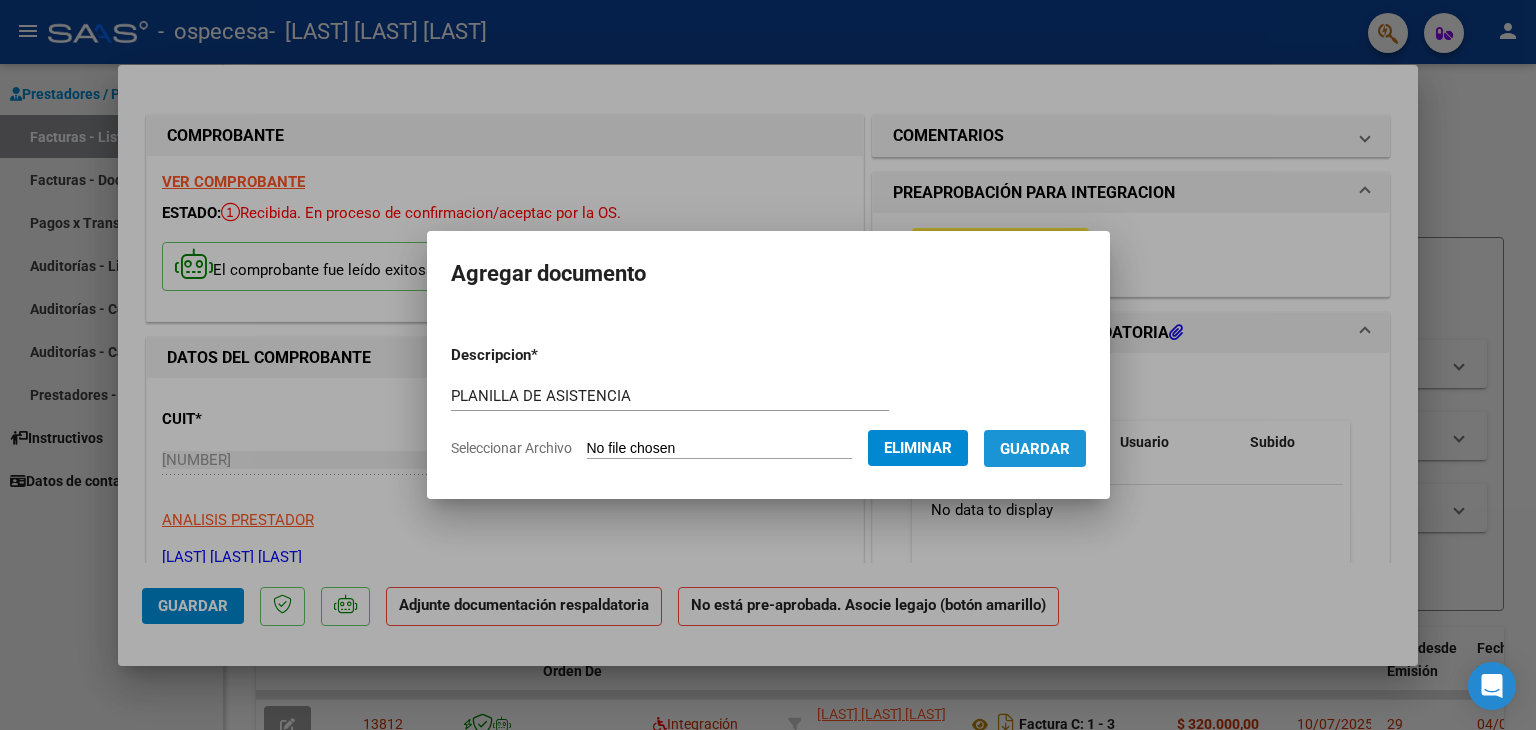 click on "Guardar" at bounding box center (1035, 449) 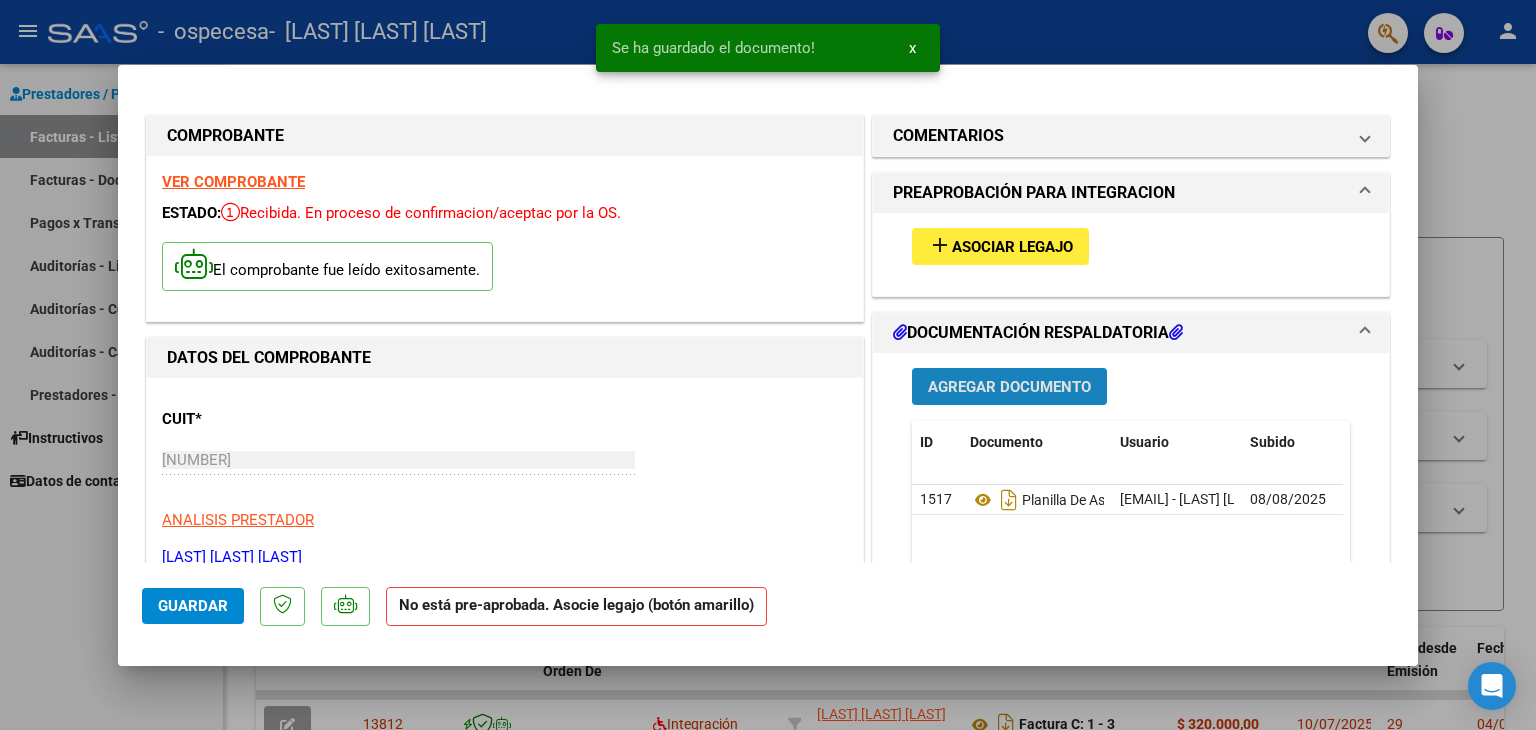 click on "Agregar Documento" at bounding box center (1009, 387) 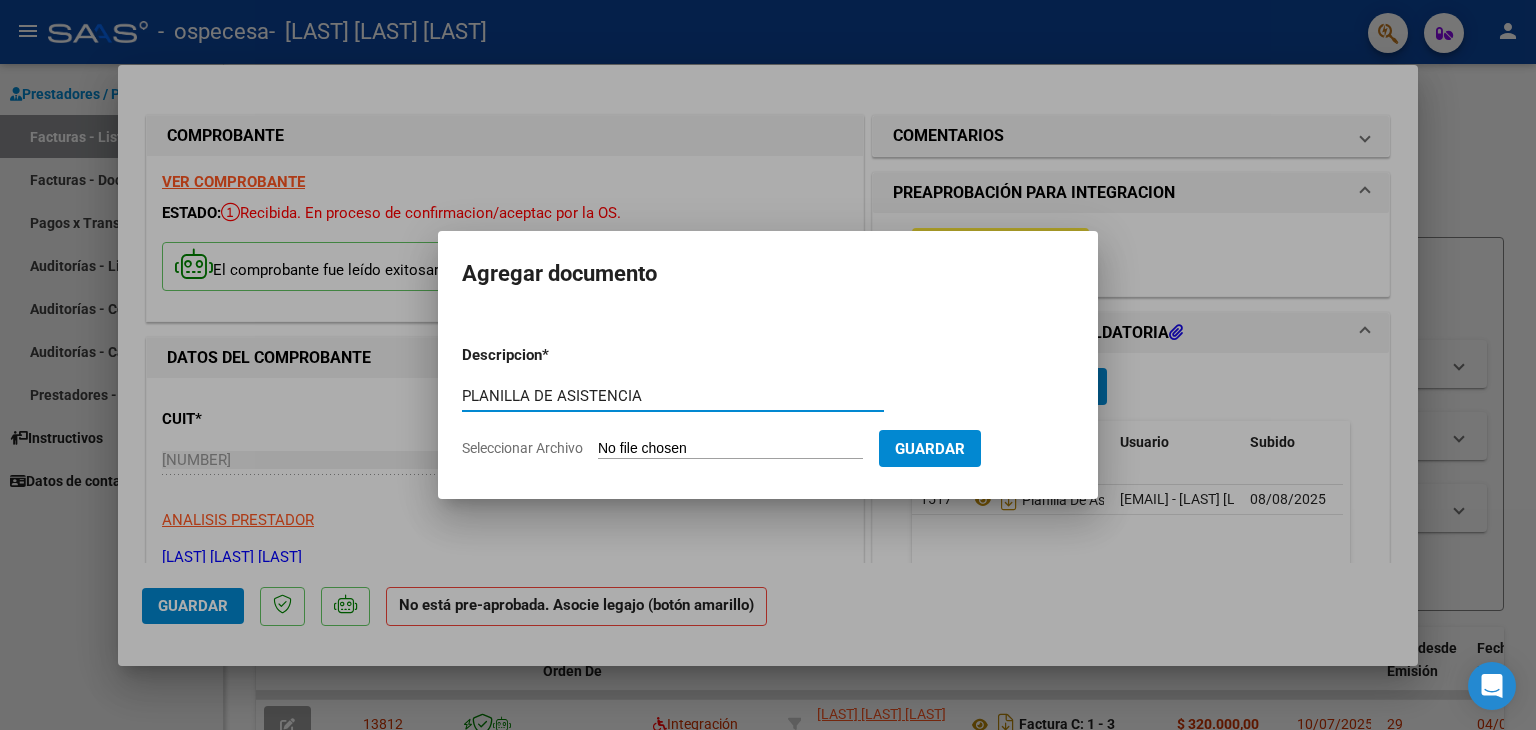 type on "PLANILLA DE ASISTENCIA" 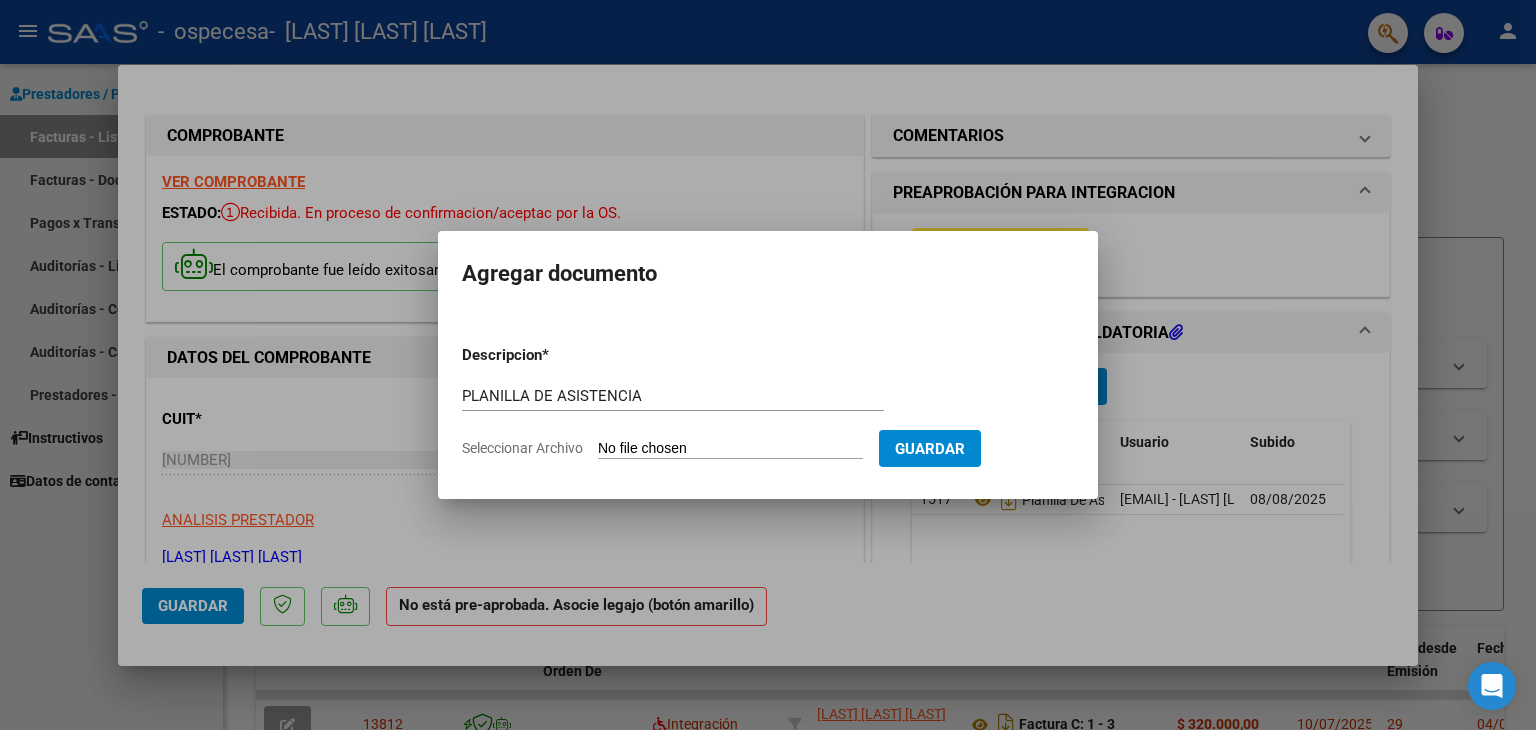 click on "Seleccionar Archivo" 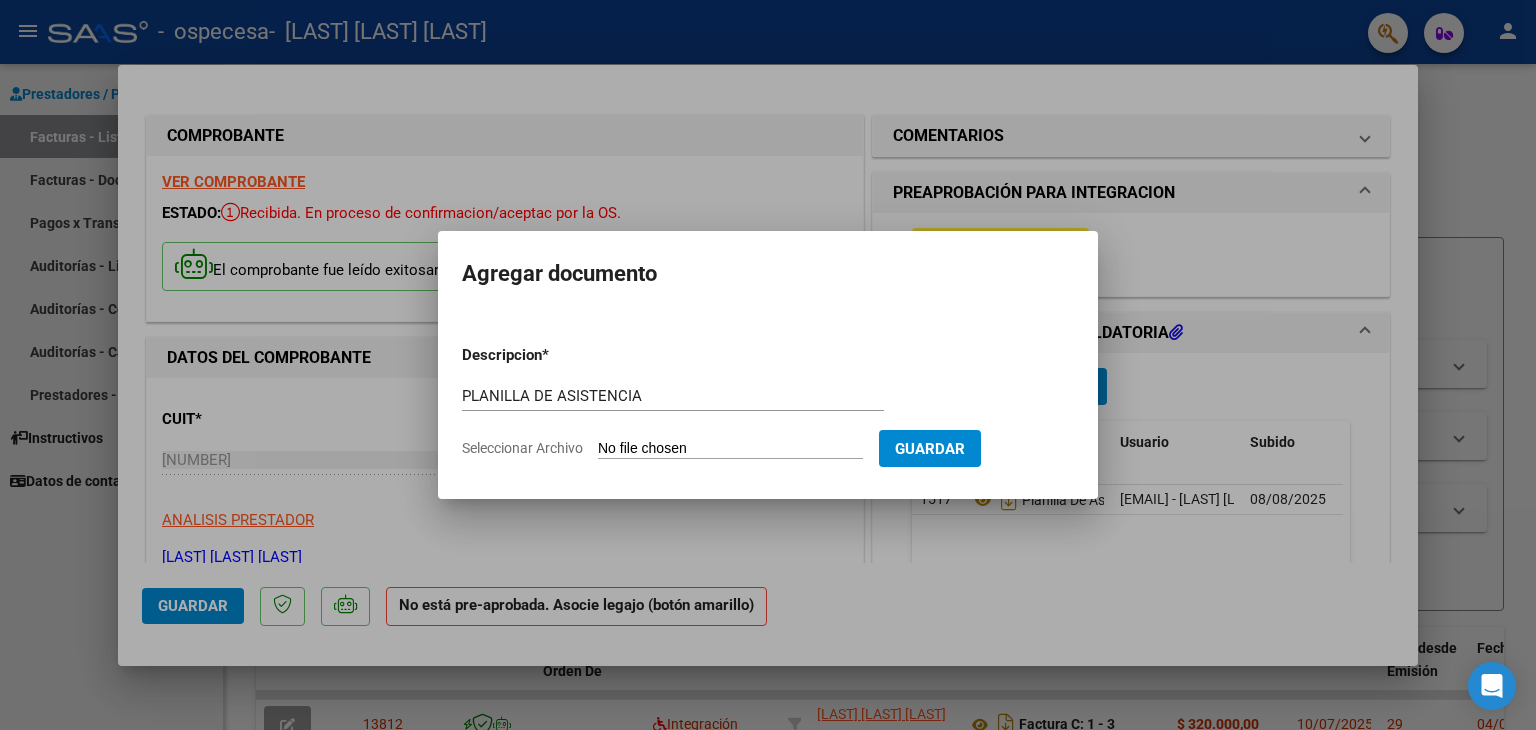 type on "C:\fakepath\WhatsApp Image 2025-08-08 at 15.18.00 (1).jpeg" 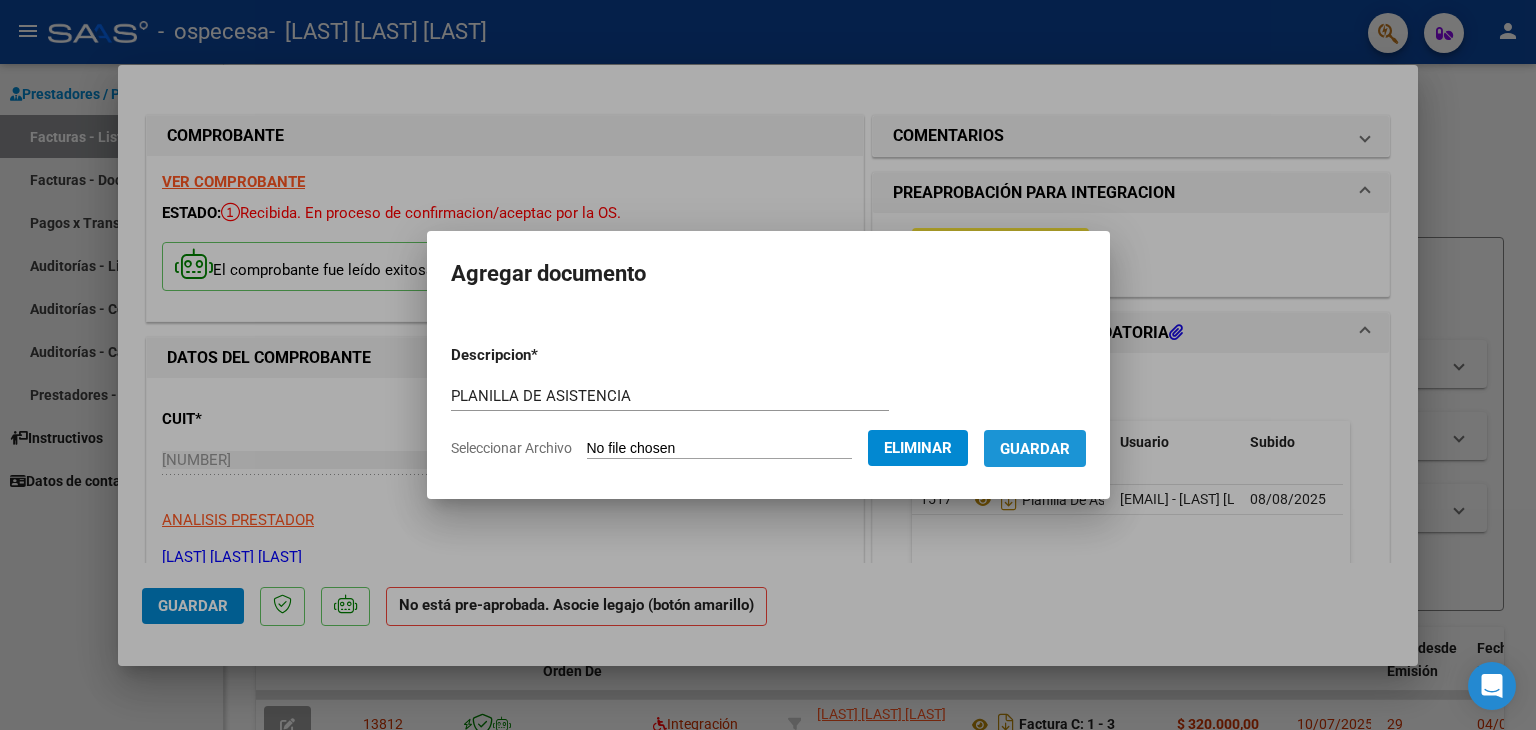 click on "Guardar" at bounding box center (1035, 449) 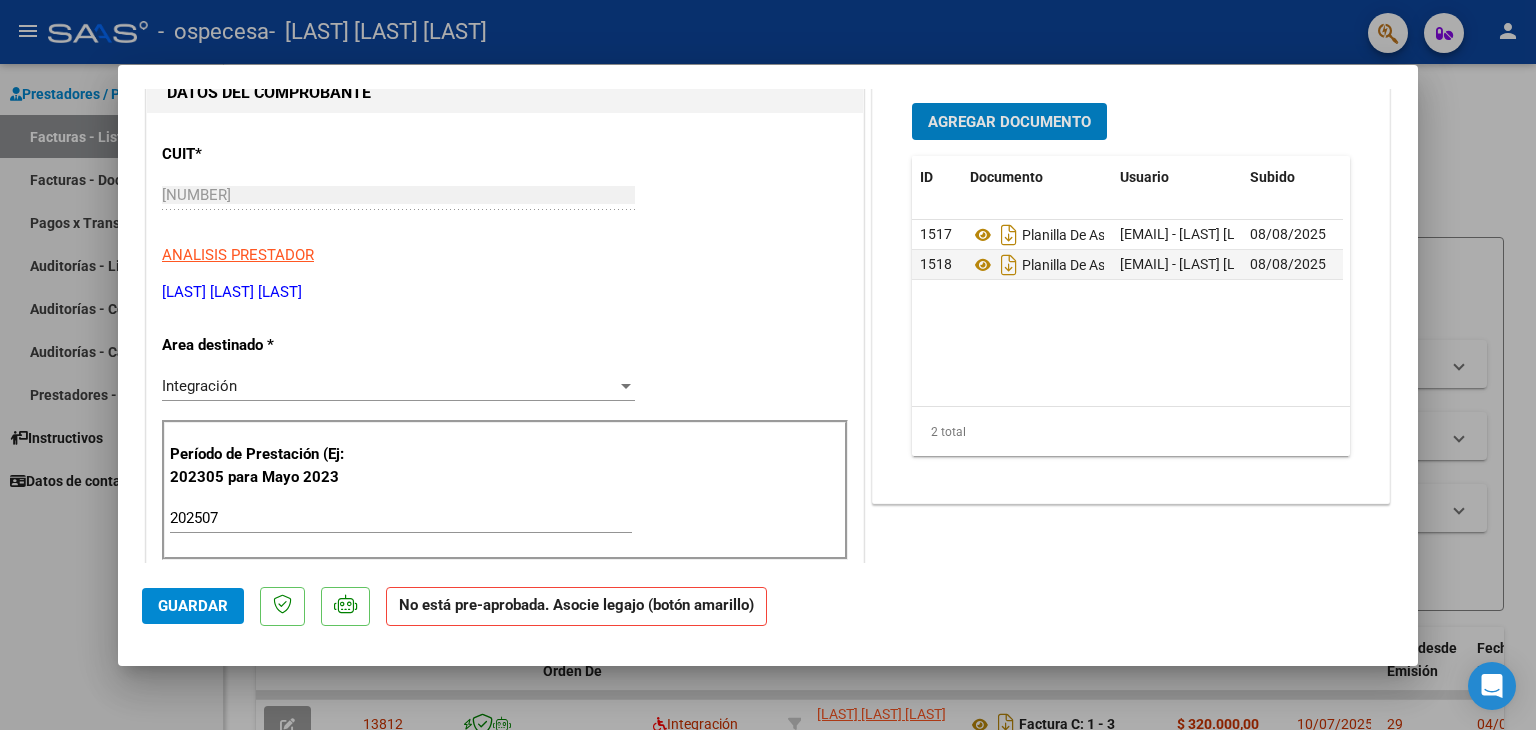 scroll, scrollTop: 300, scrollLeft: 0, axis: vertical 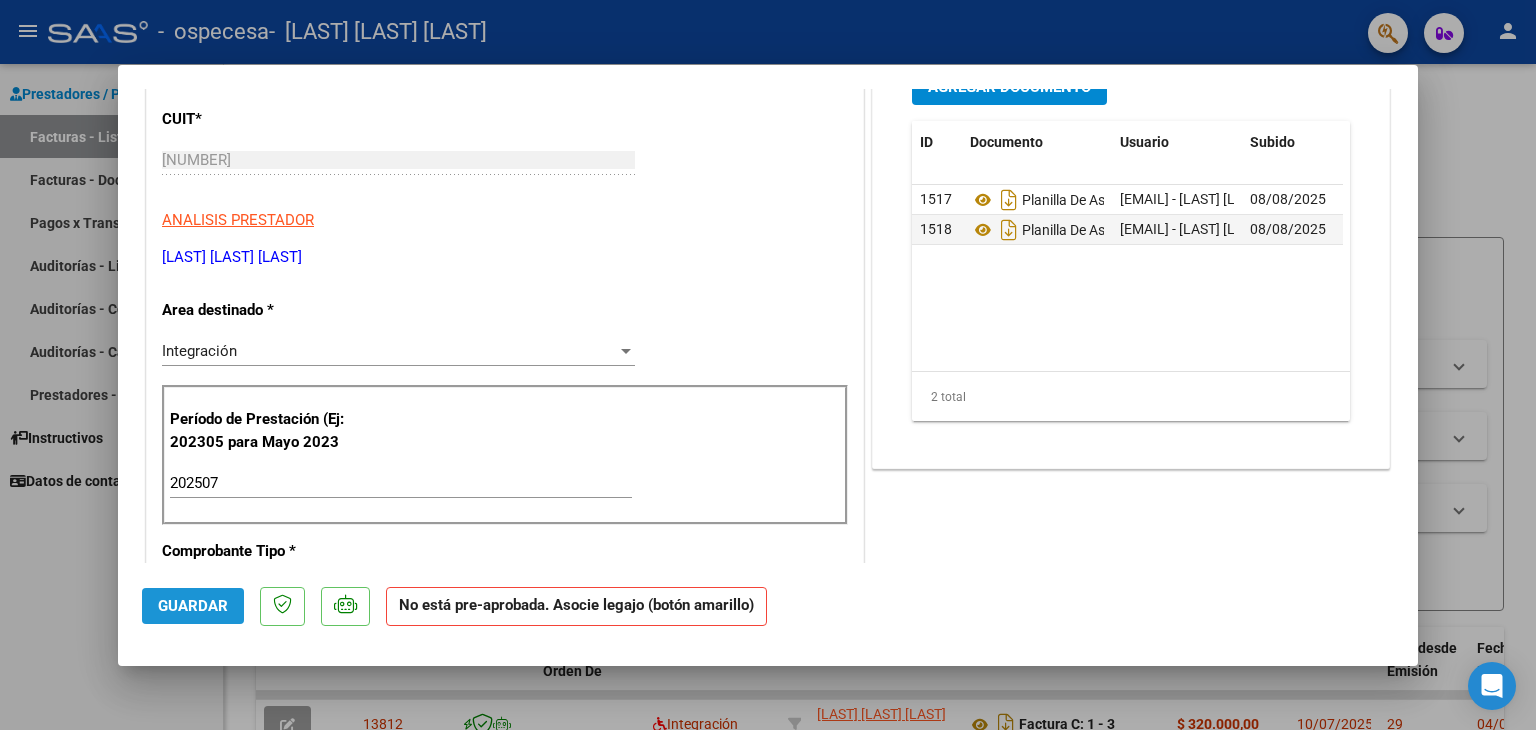 click on "Guardar" 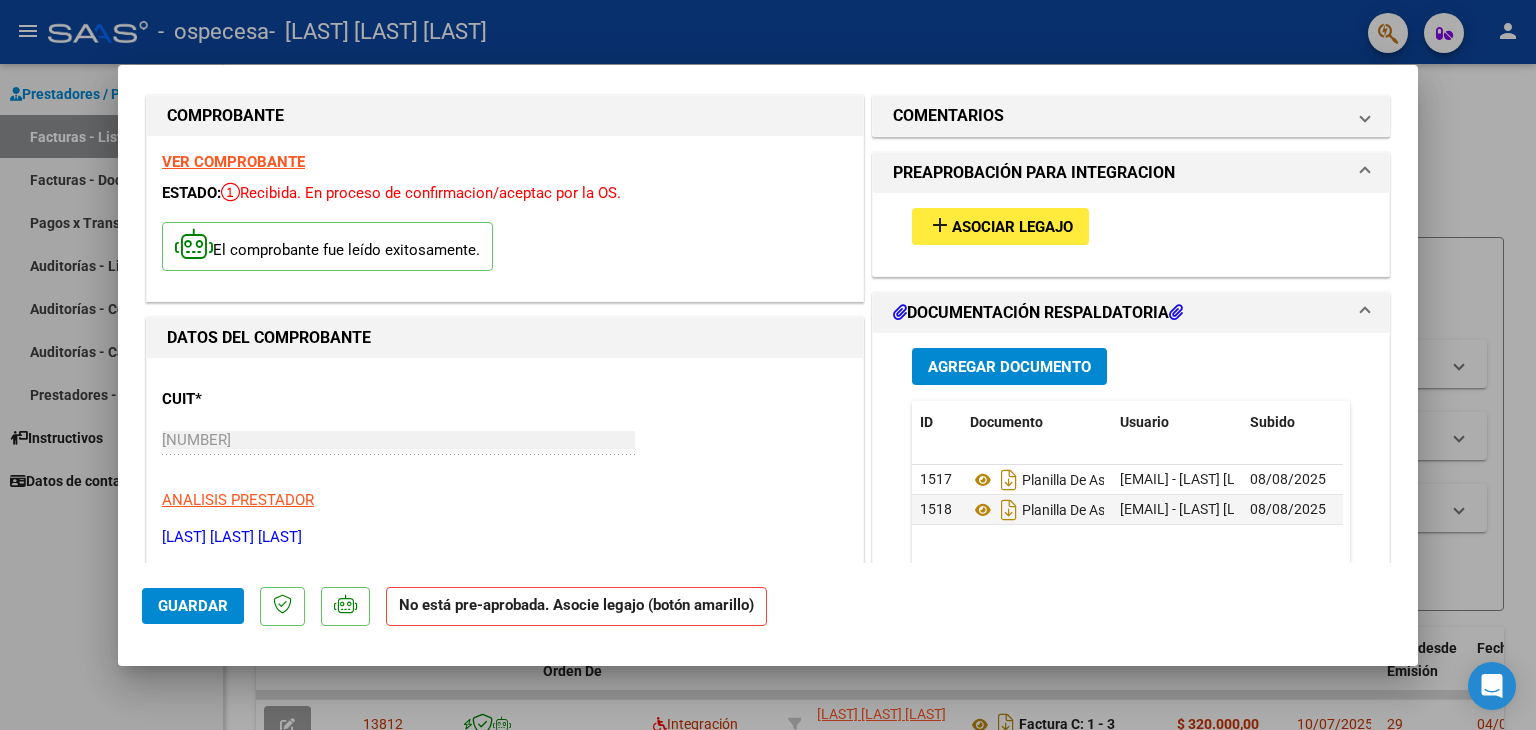 scroll, scrollTop: 0, scrollLeft: 0, axis: both 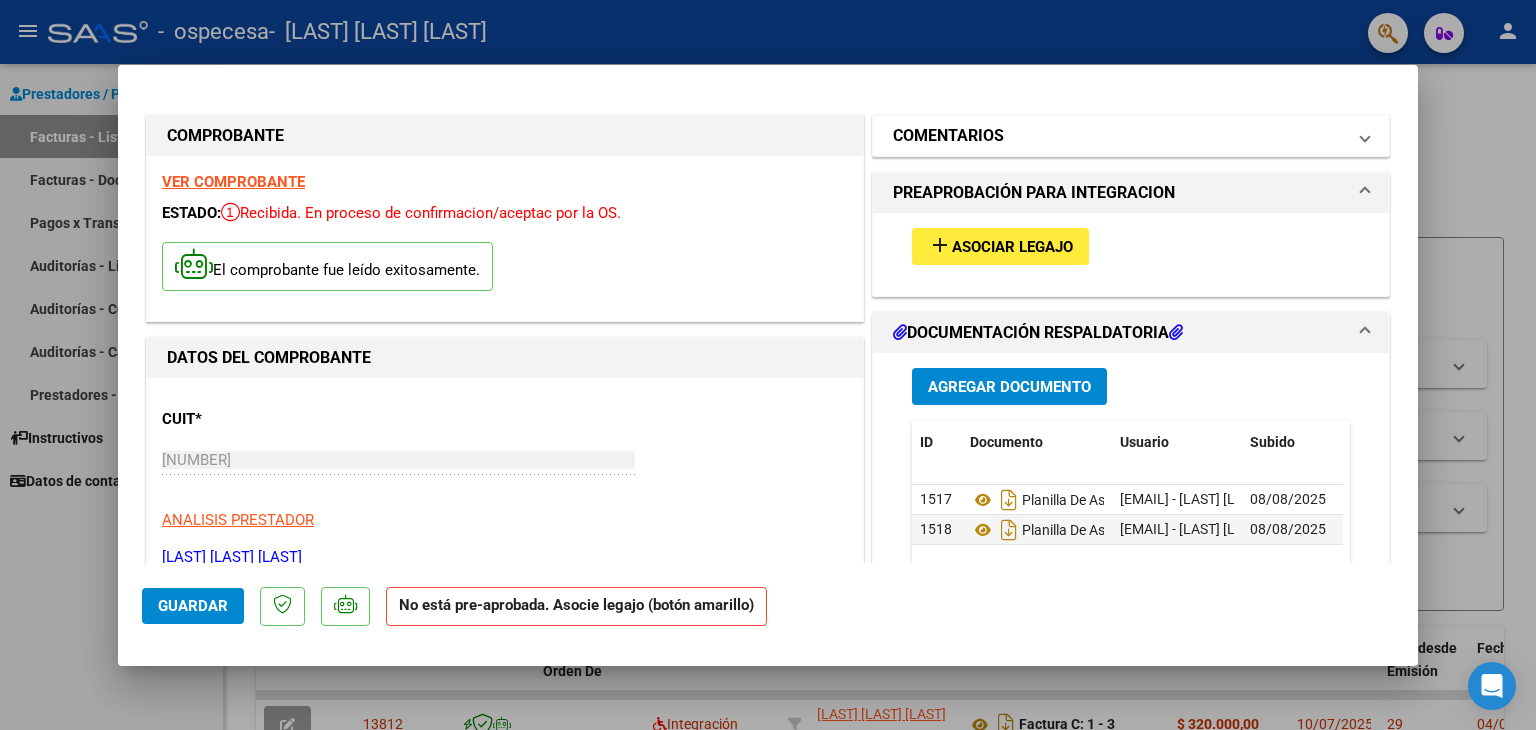 click on "COMENTARIOS" at bounding box center [948, 136] 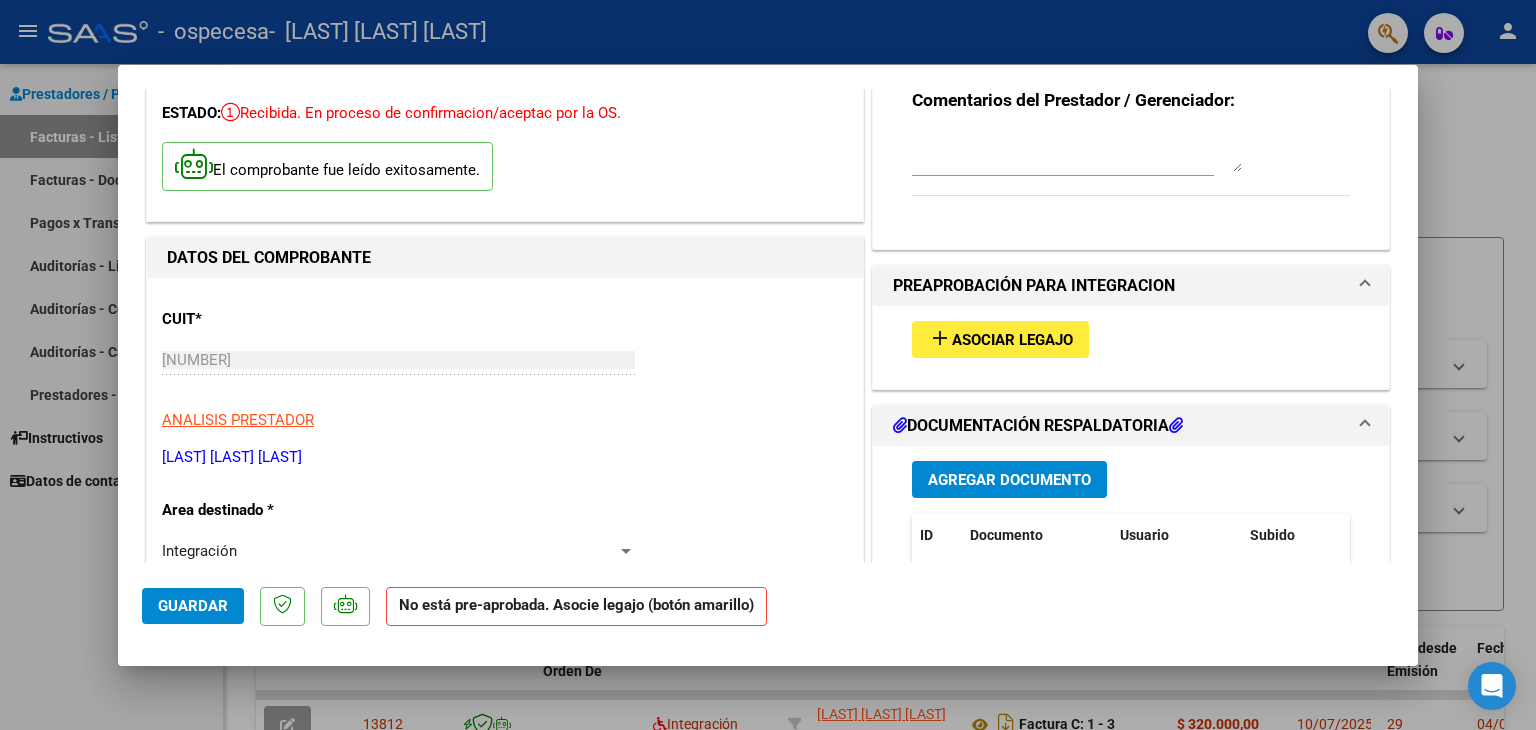 scroll, scrollTop: 0, scrollLeft: 0, axis: both 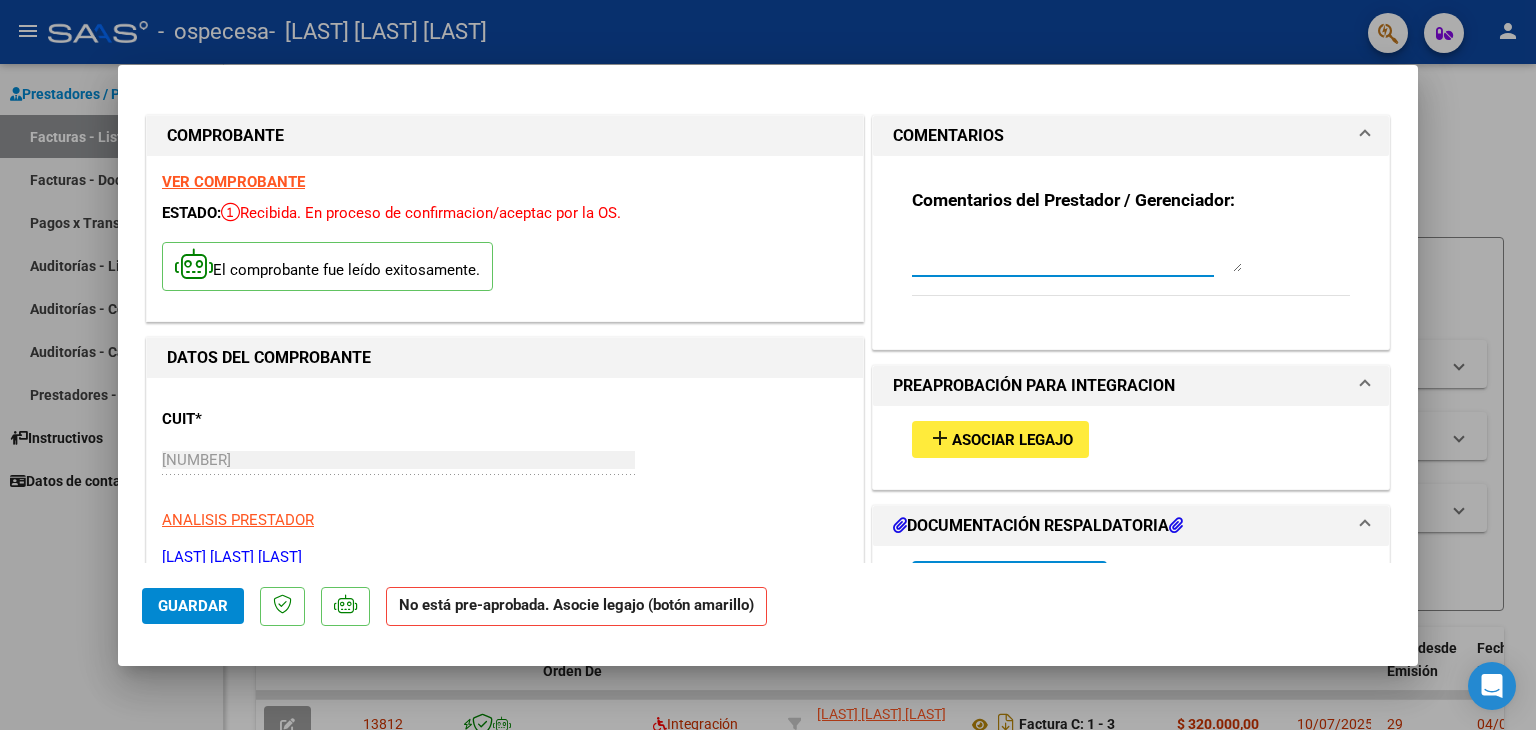 click at bounding box center [1077, 252] 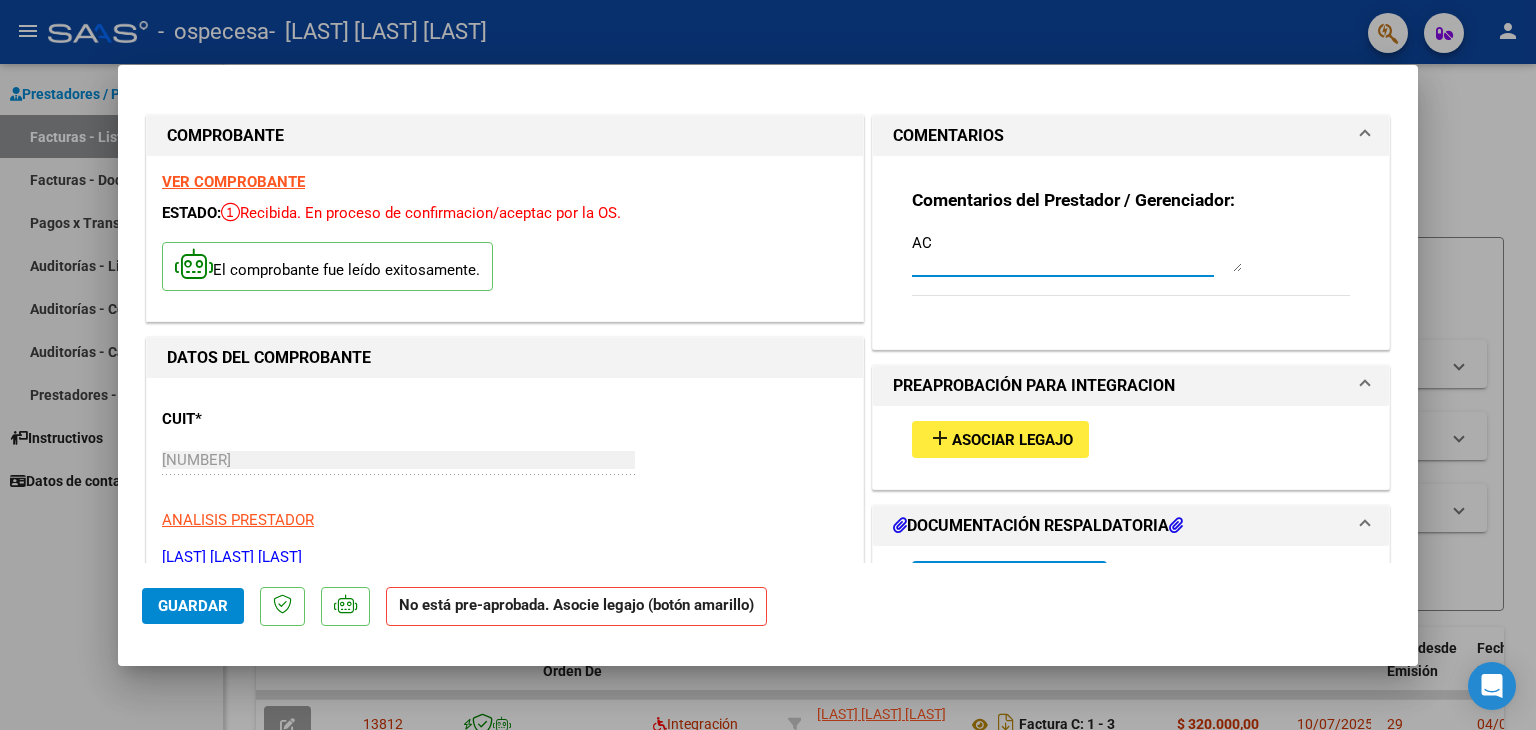 type on "A" 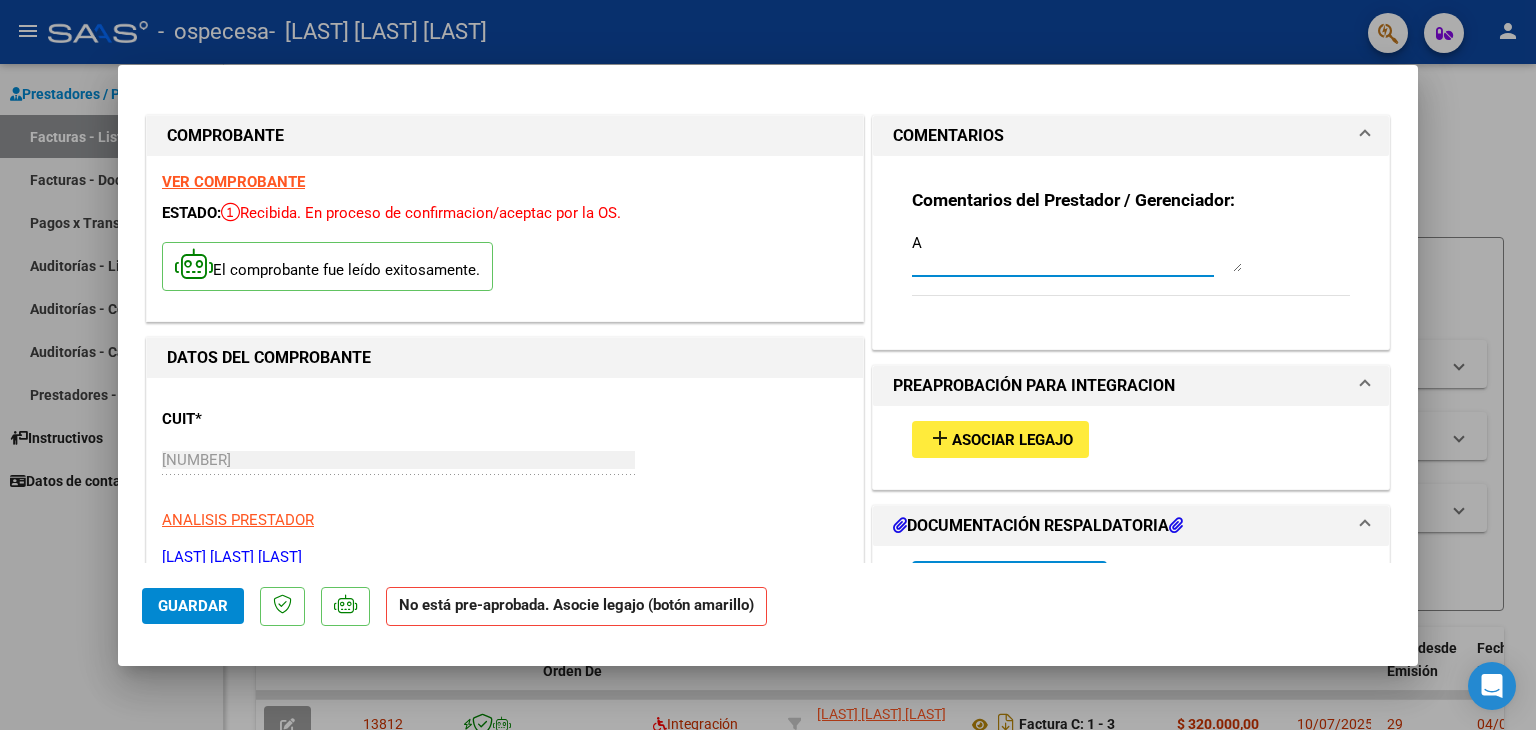 type 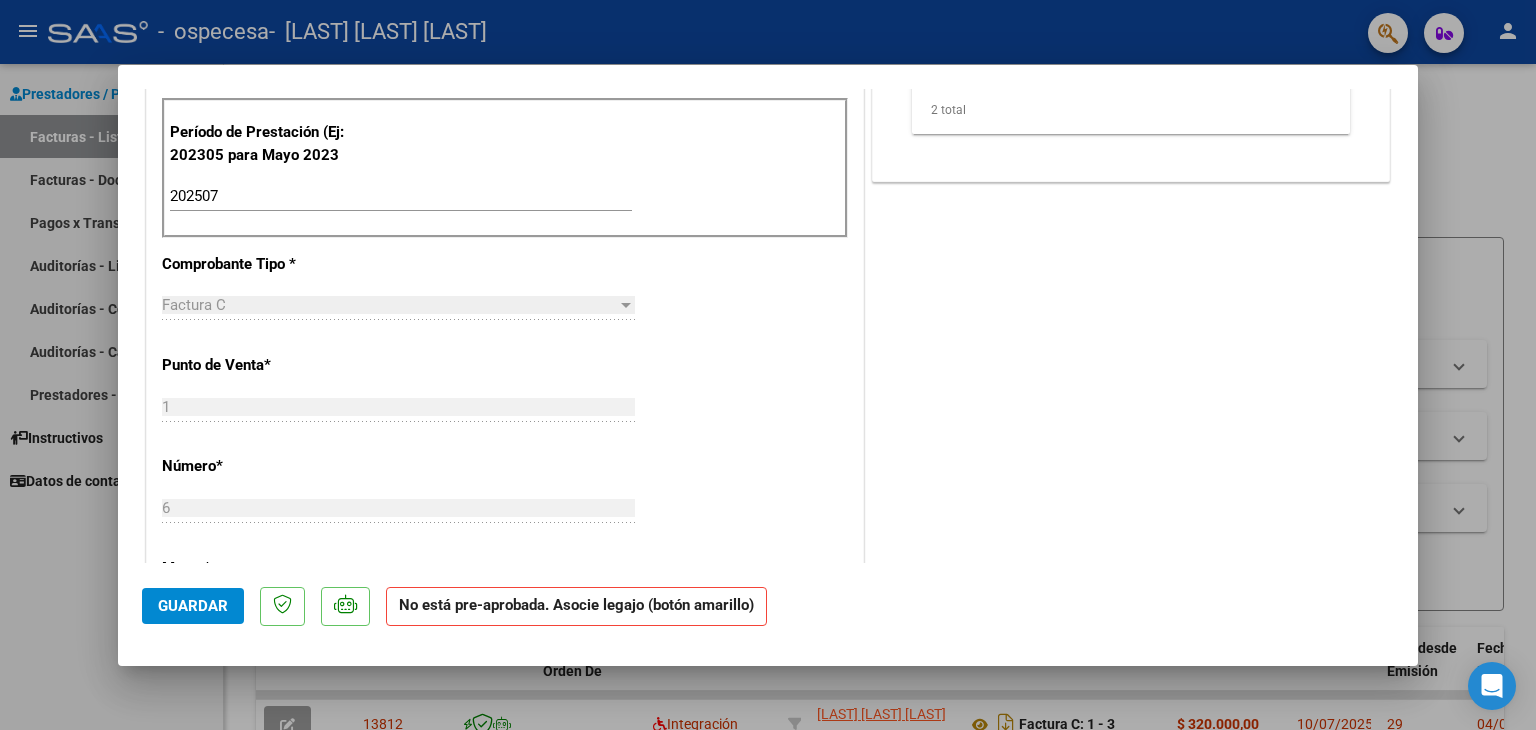 scroll, scrollTop: 1000, scrollLeft: 0, axis: vertical 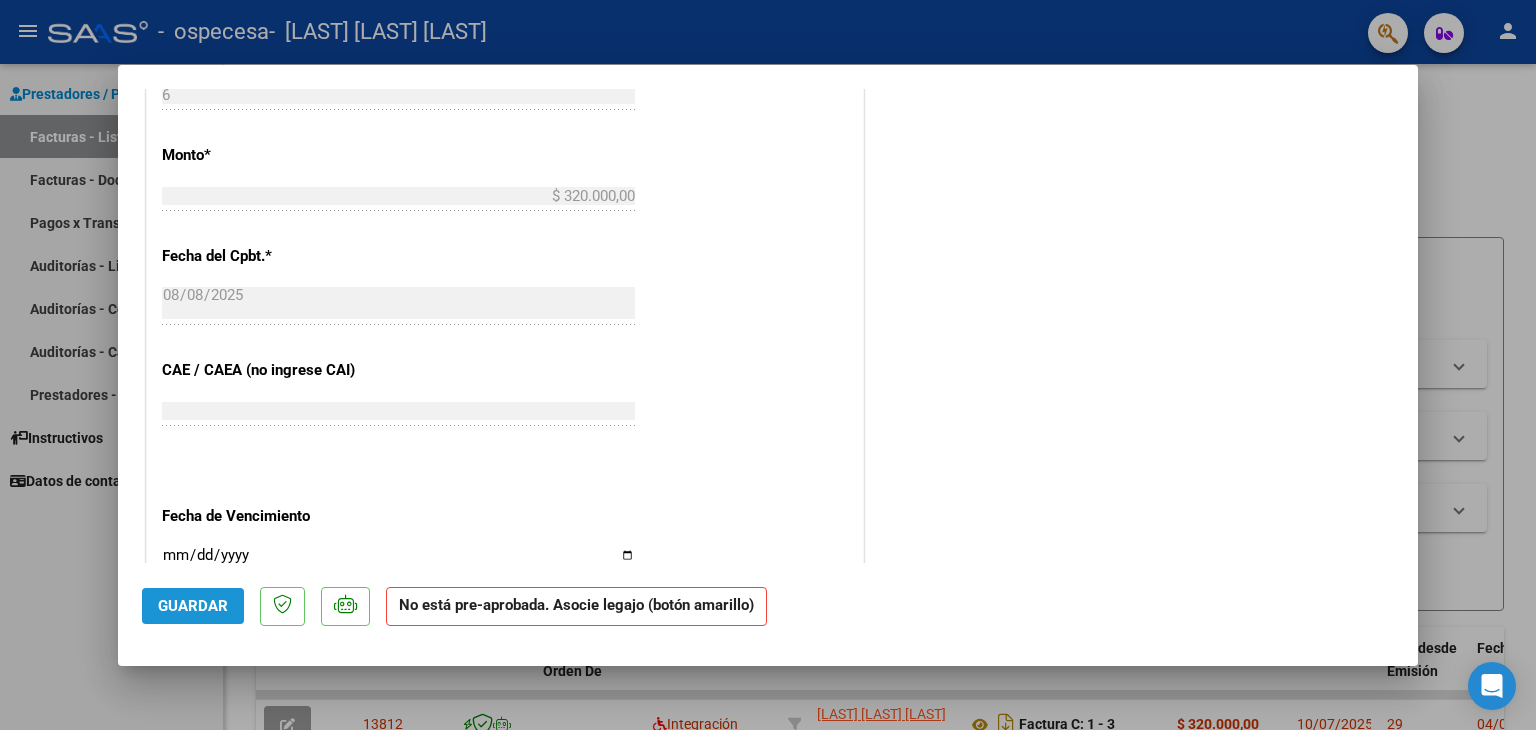 click on "Guardar" 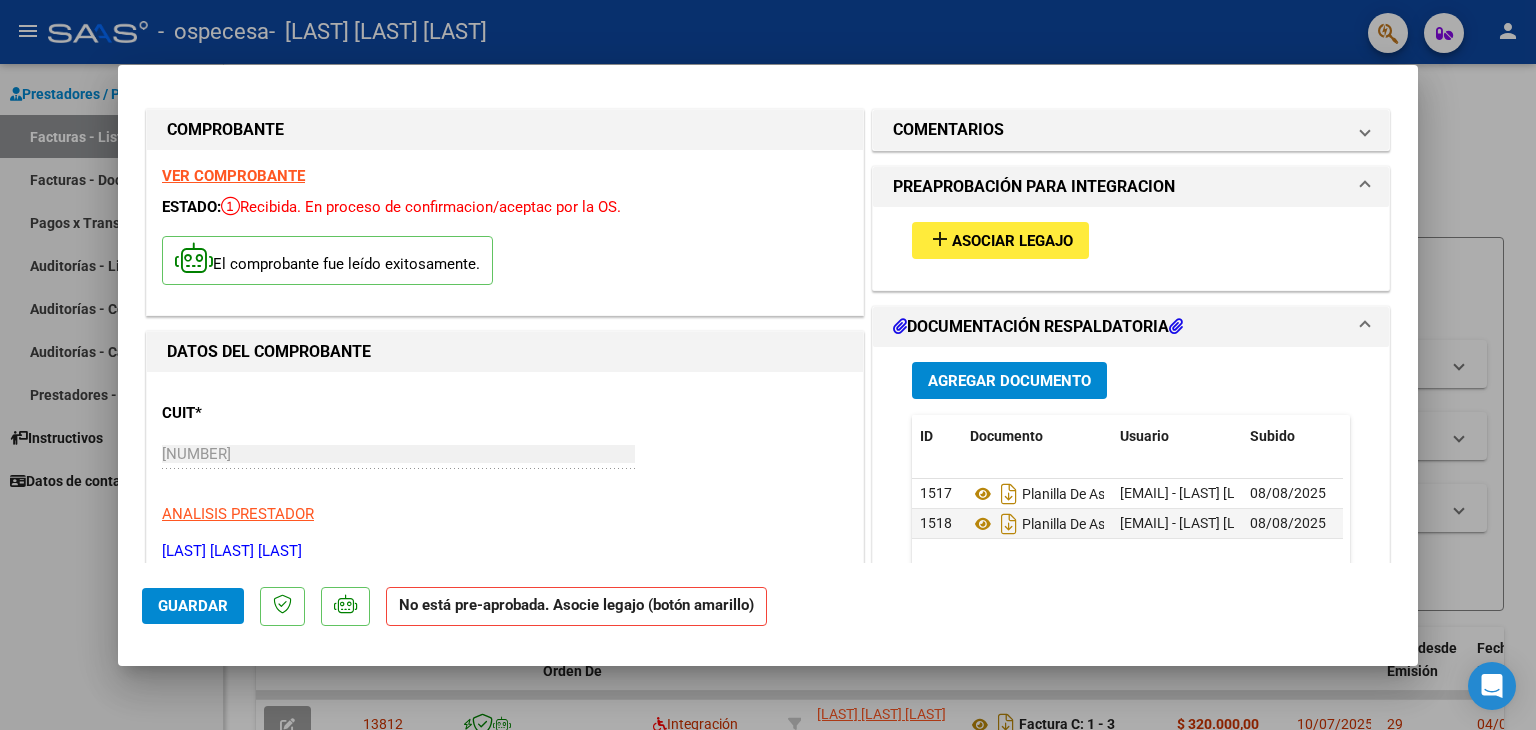 scroll, scrollTop: 0, scrollLeft: 0, axis: both 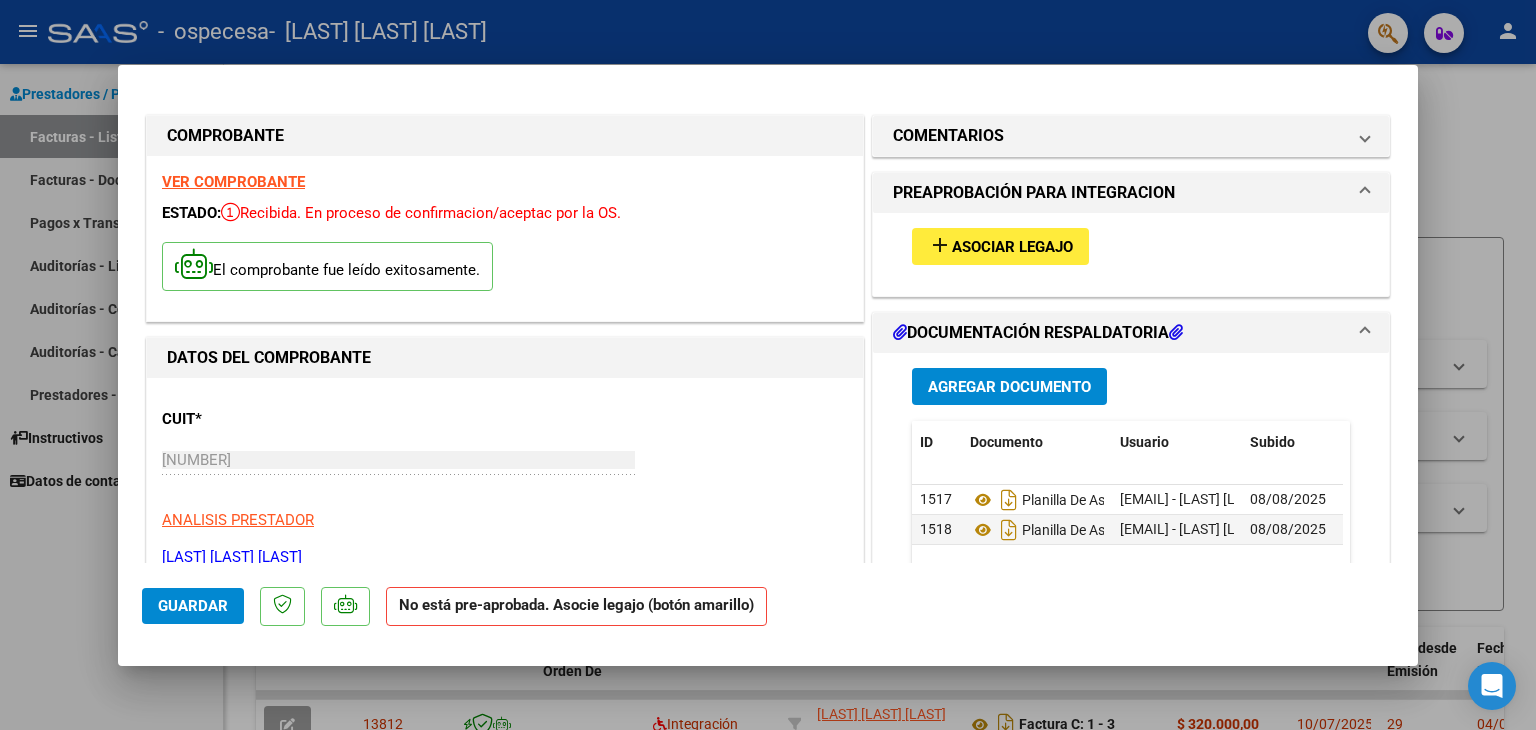 click at bounding box center (768, 365) 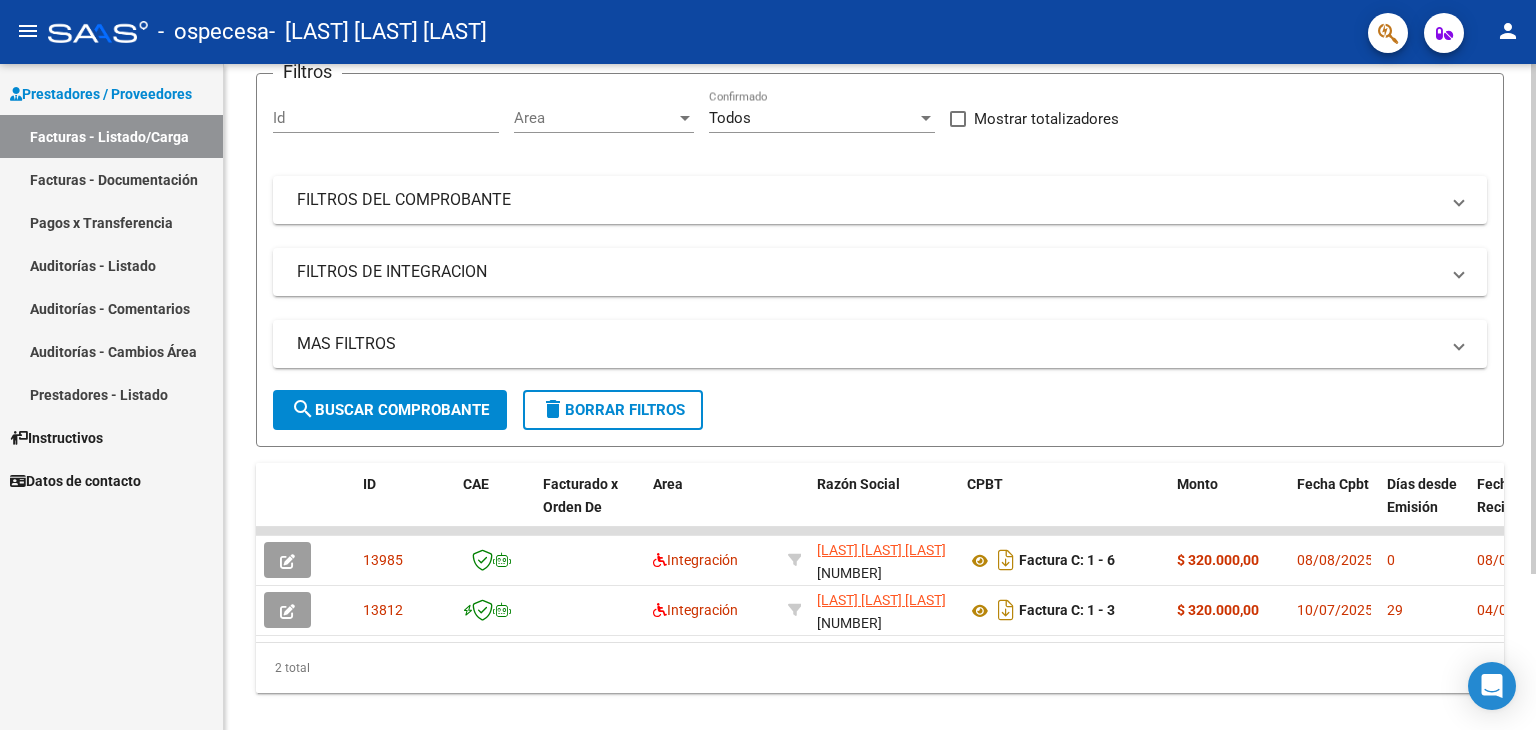 scroll, scrollTop: 204, scrollLeft: 0, axis: vertical 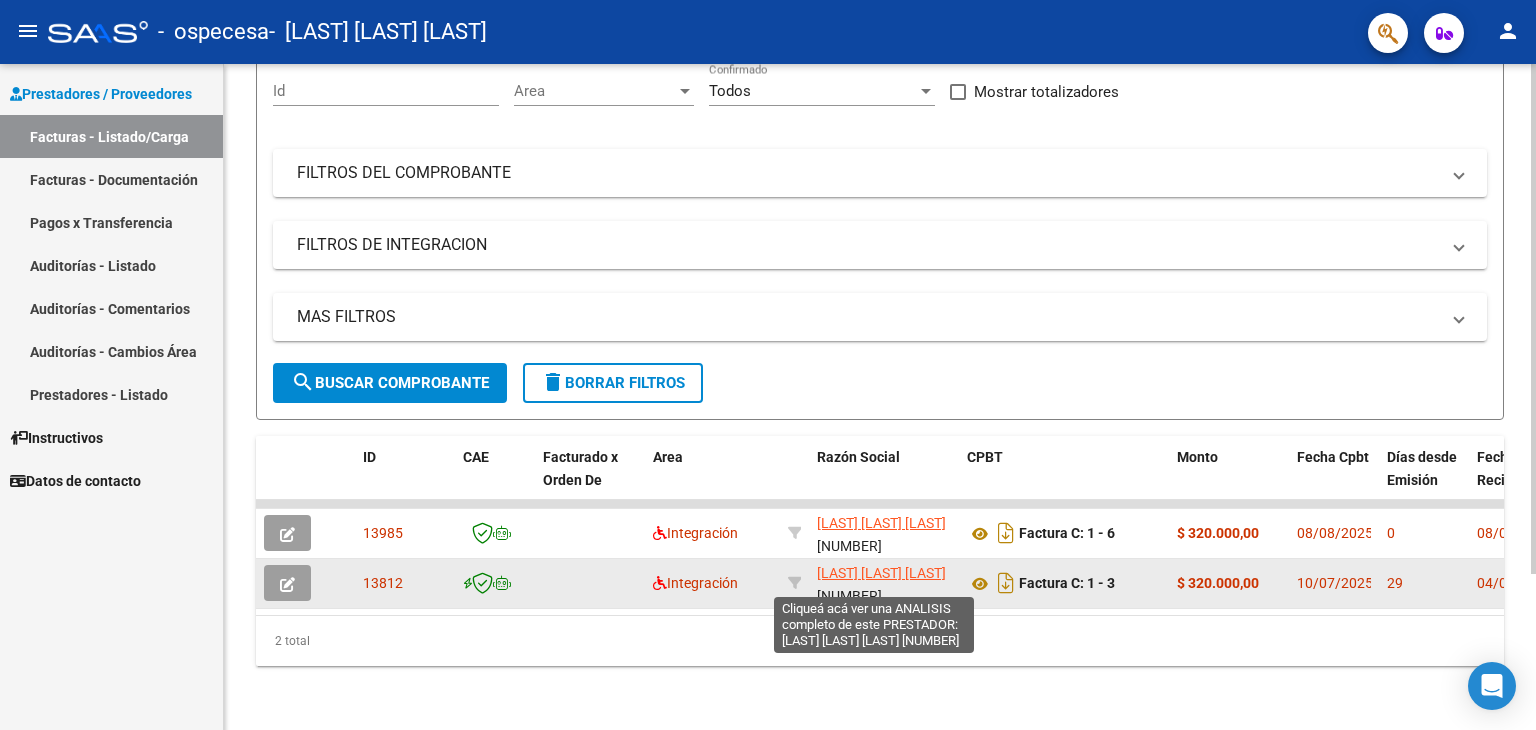 click on "[LAST] [LAST] [LAST]" 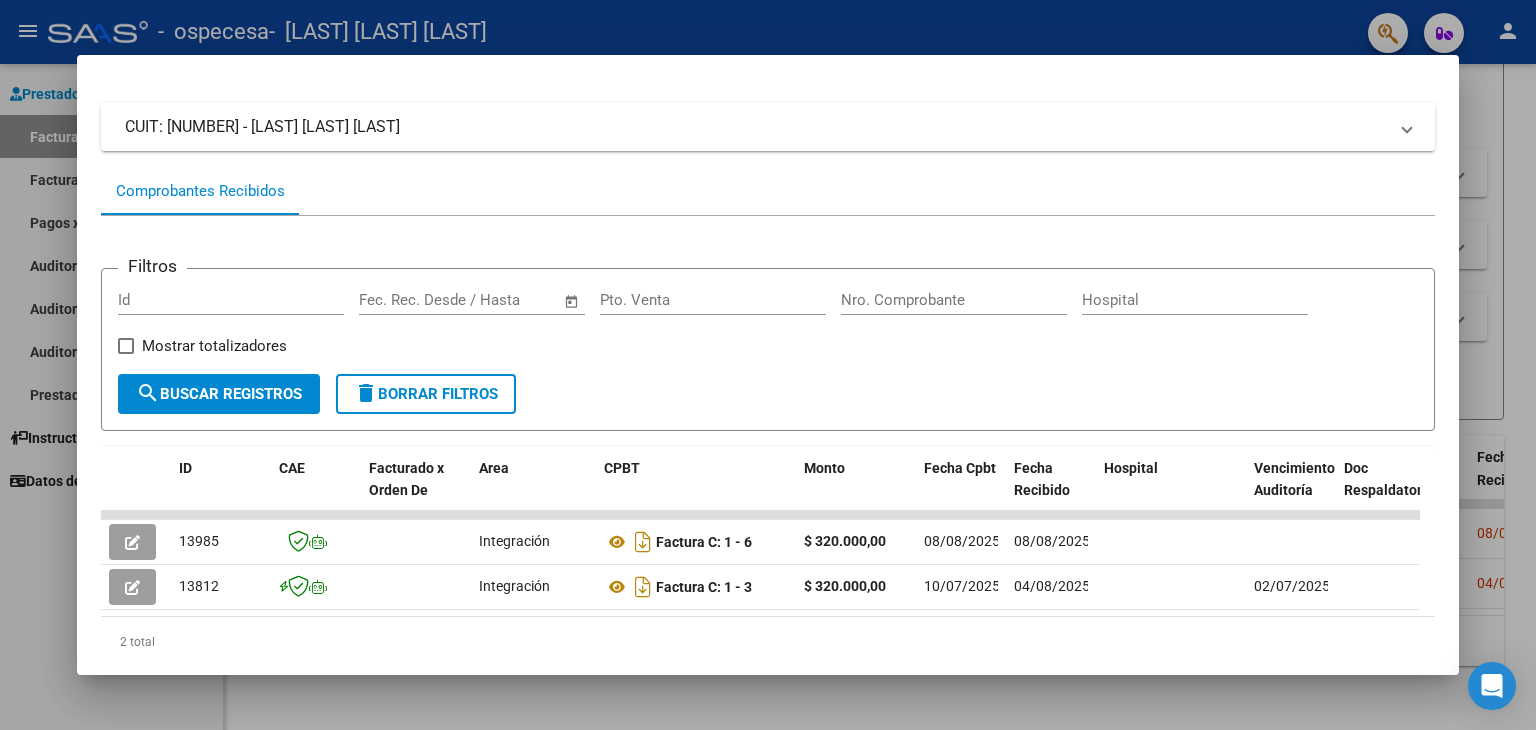 scroll, scrollTop: 186, scrollLeft: 0, axis: vertical 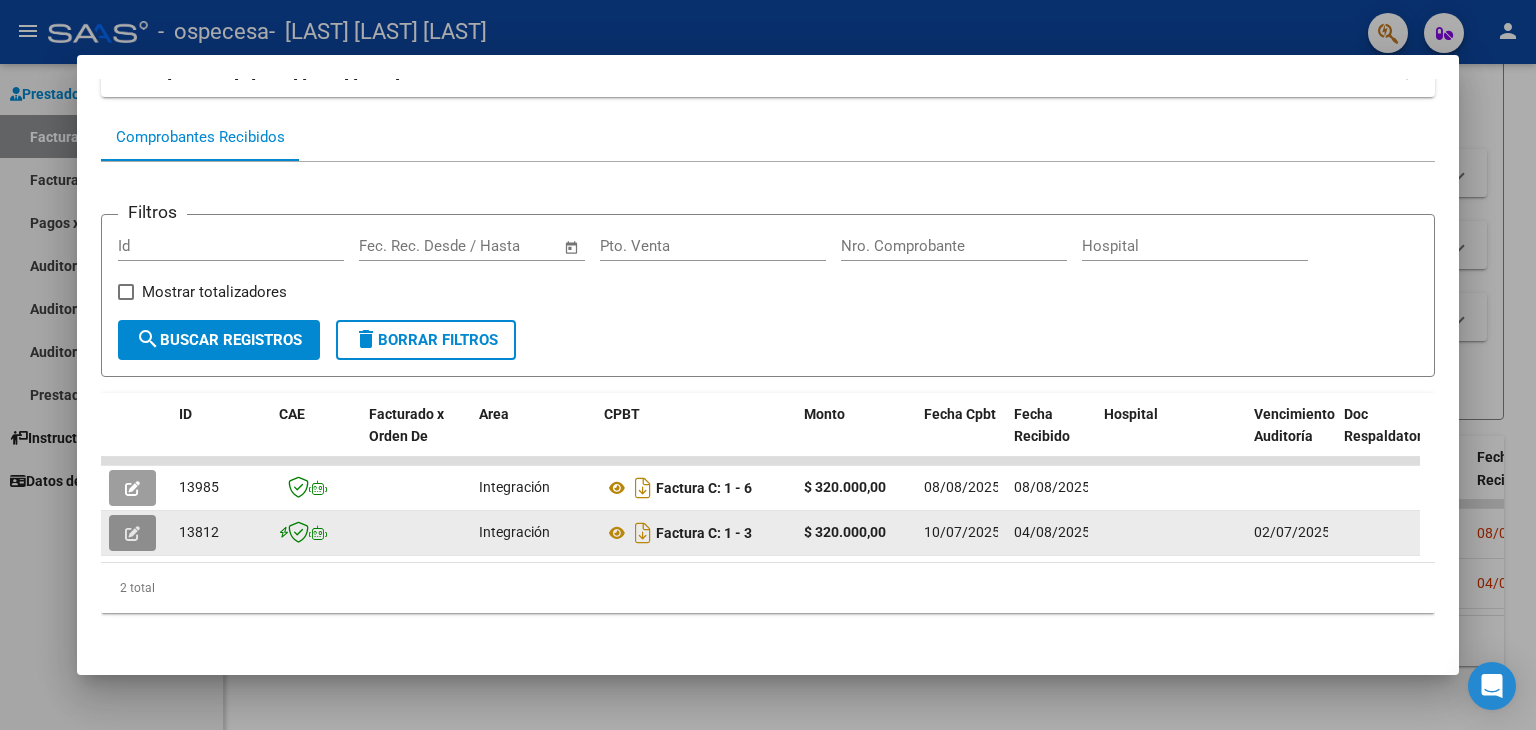 click 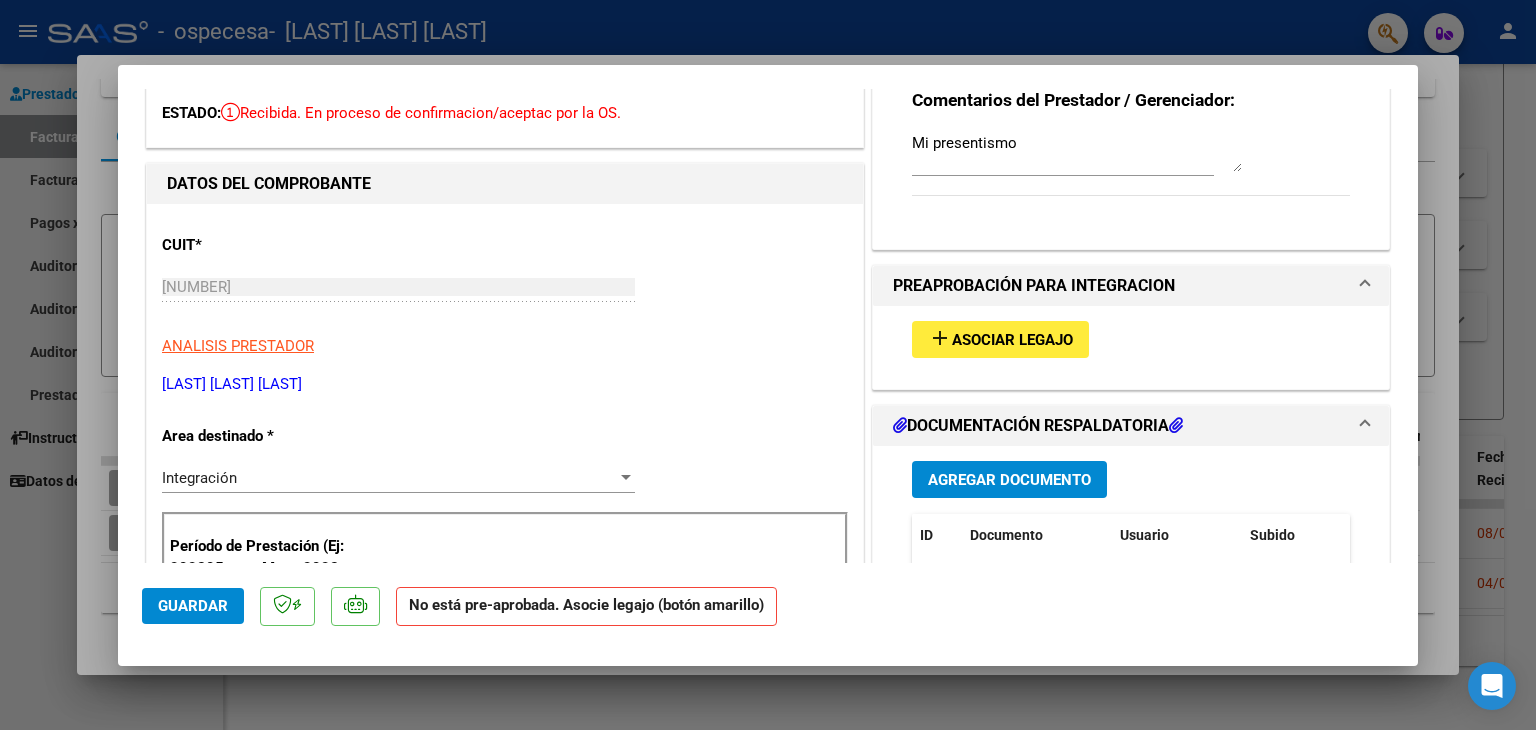 scroll, scrollTop: 0, scrollLeft: 0, axis: both 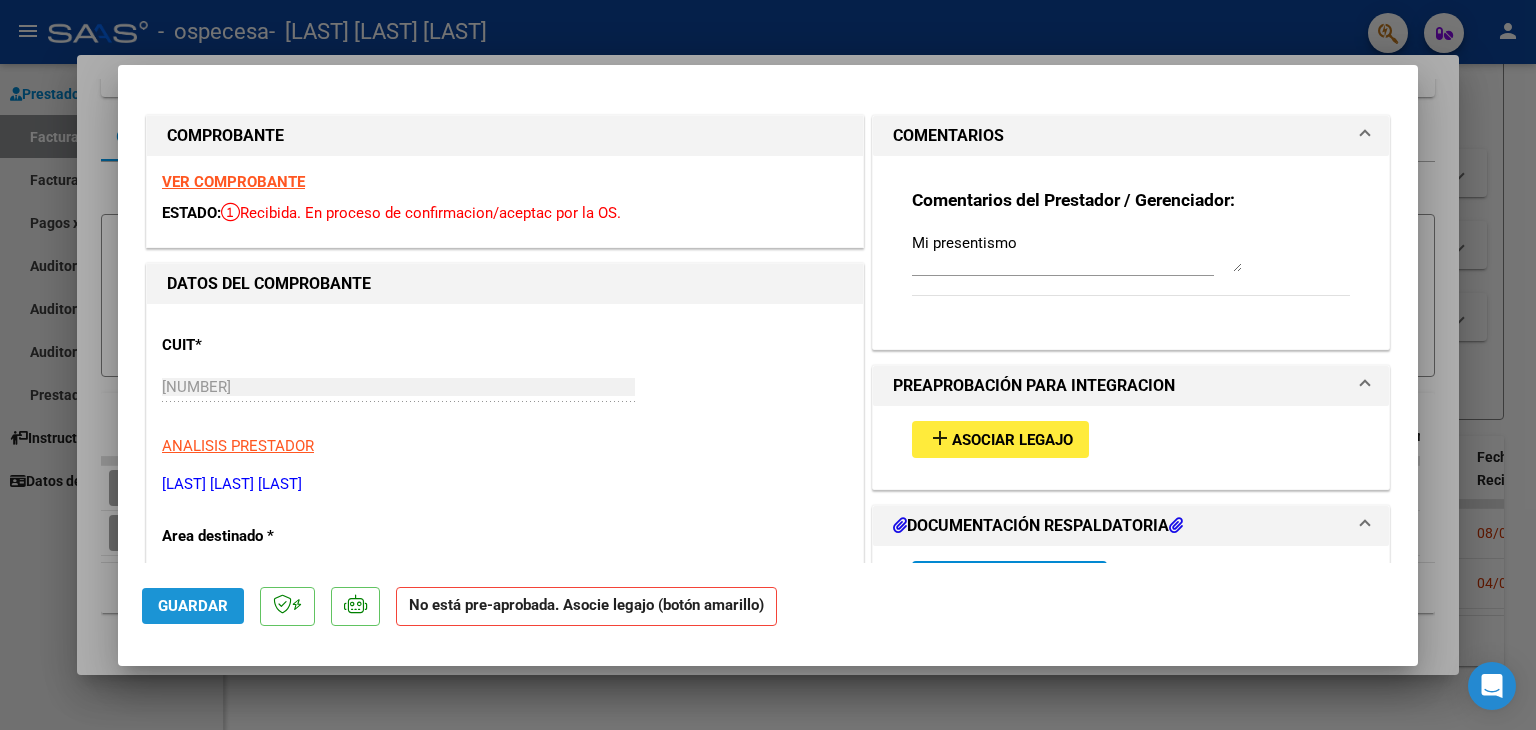 click on "Guardar" 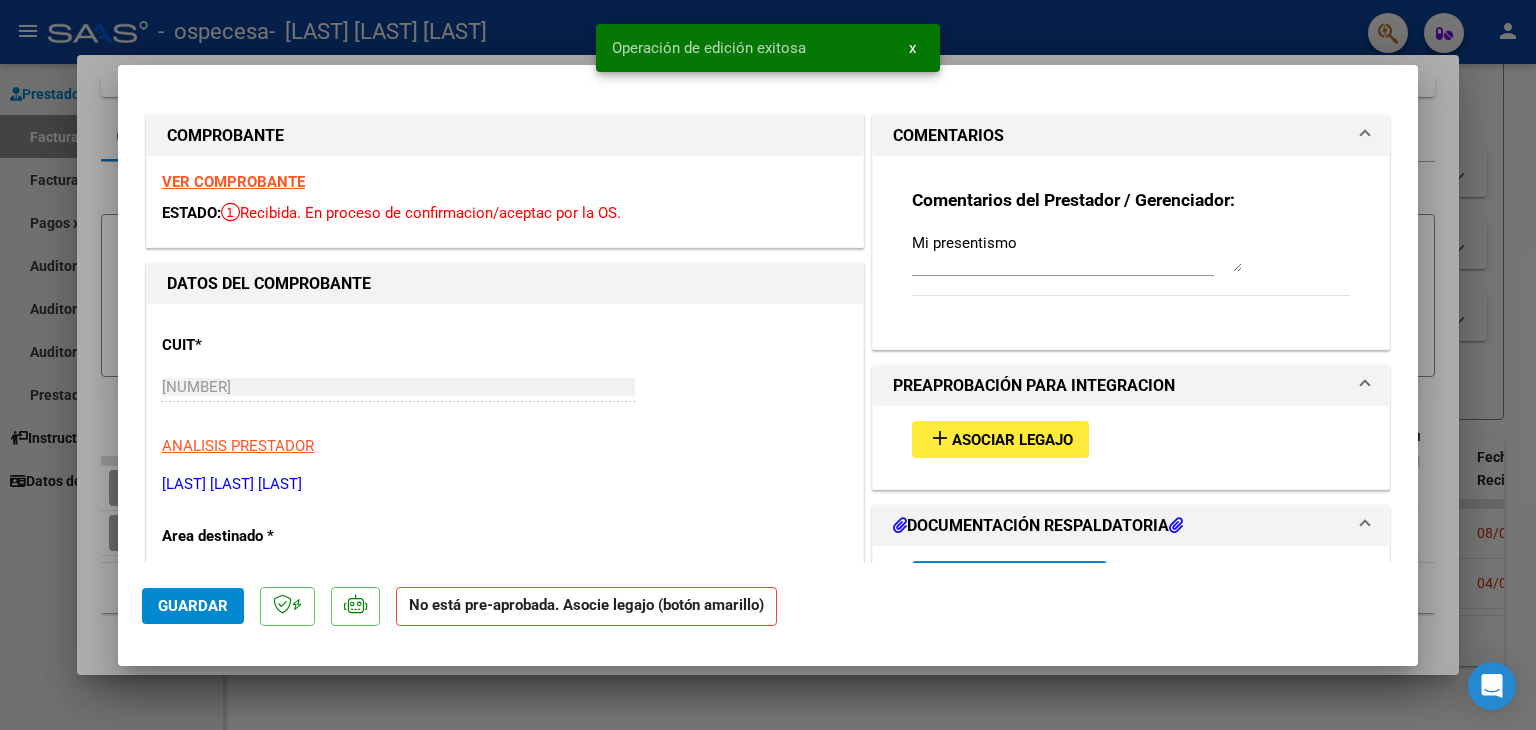 click at bounding box center (768, 365) 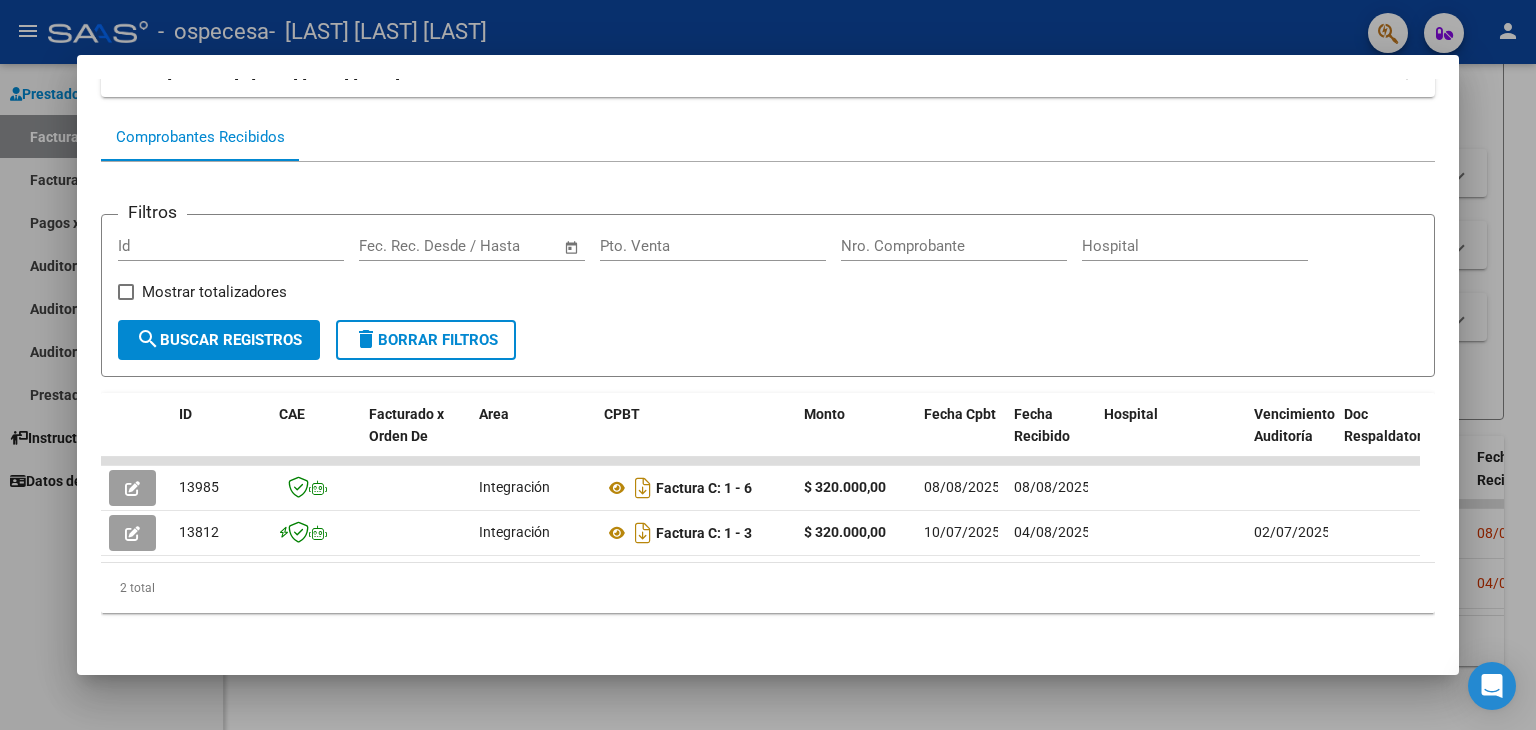 click at bounding box center (768, 365) 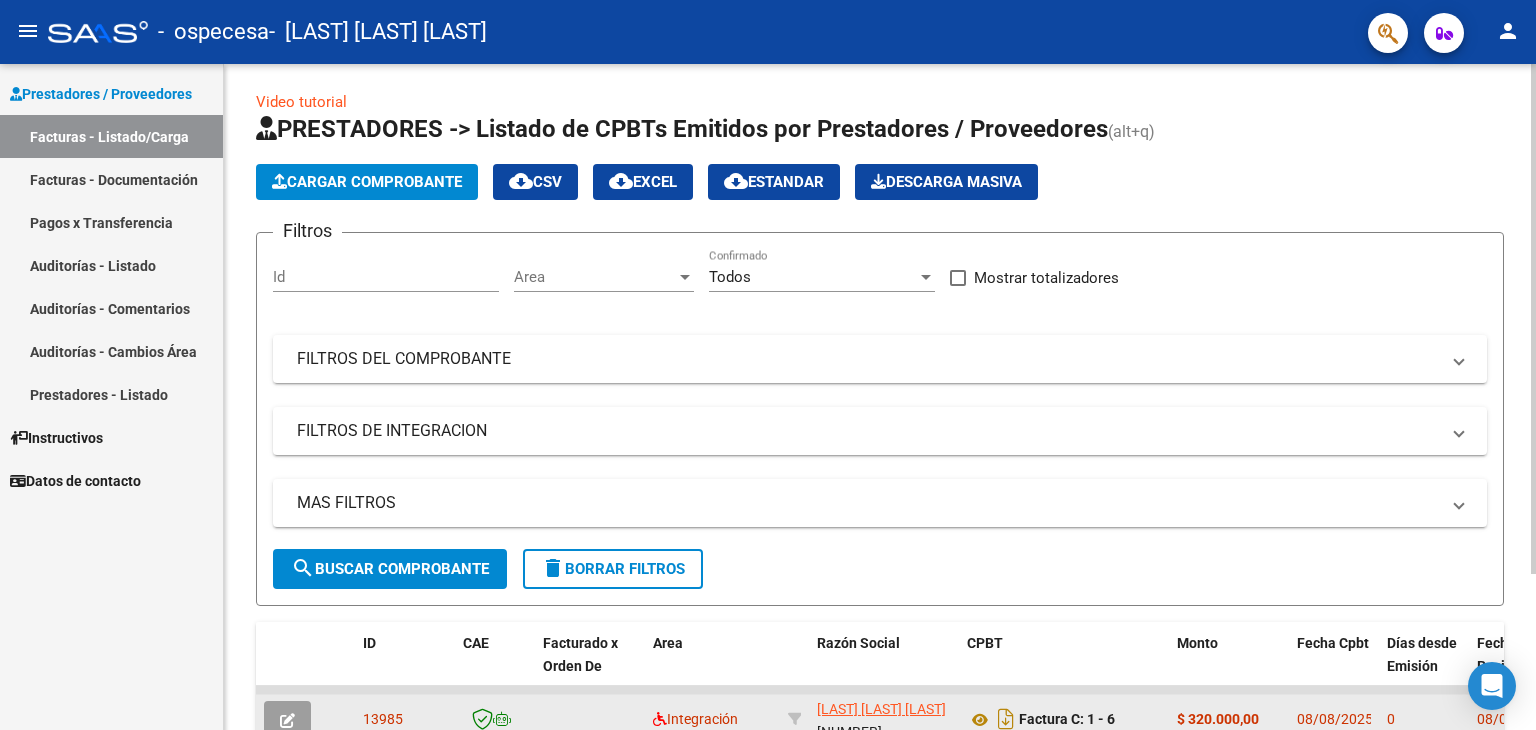 scroll, scrollTop: 204, scrollLeft: 0, axis: vertical 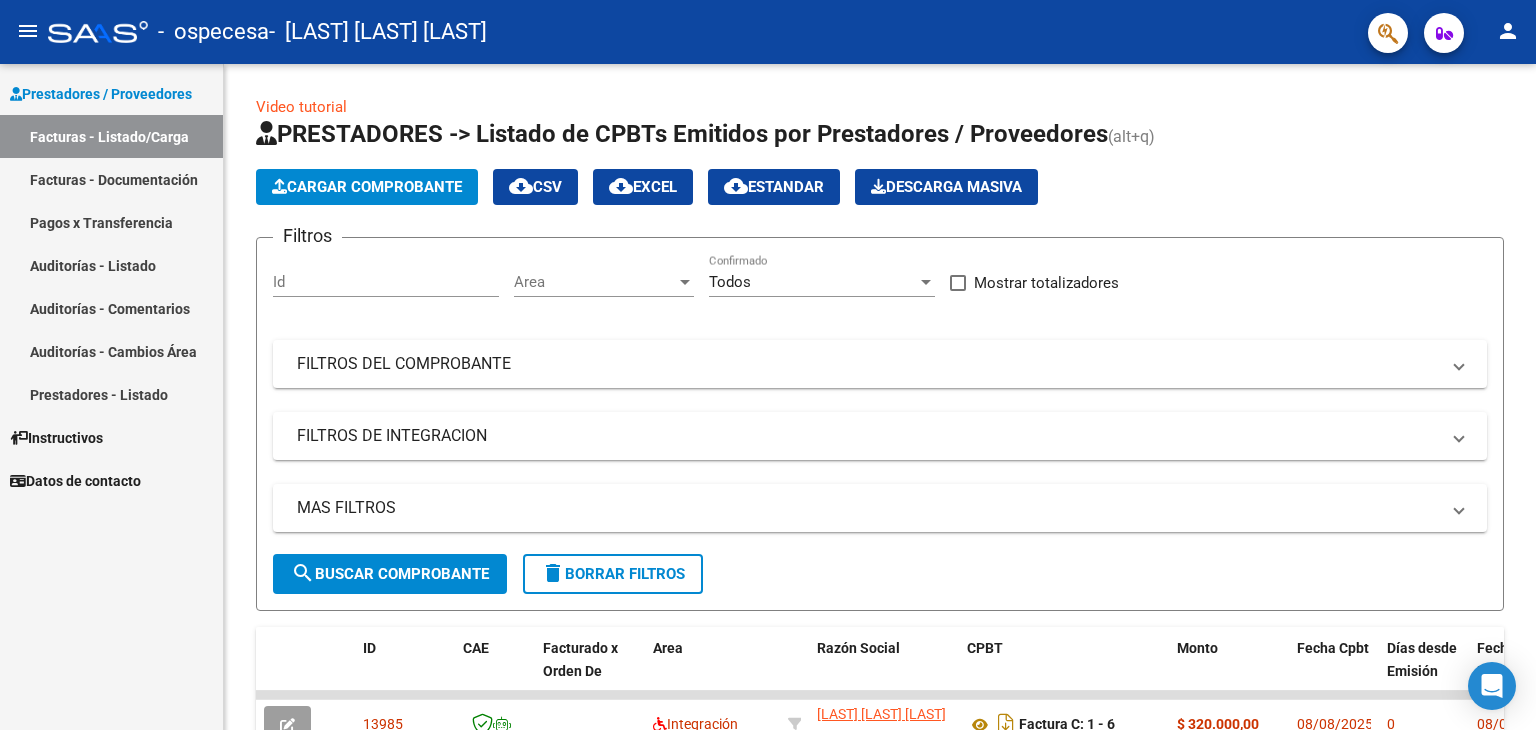 click on "person" 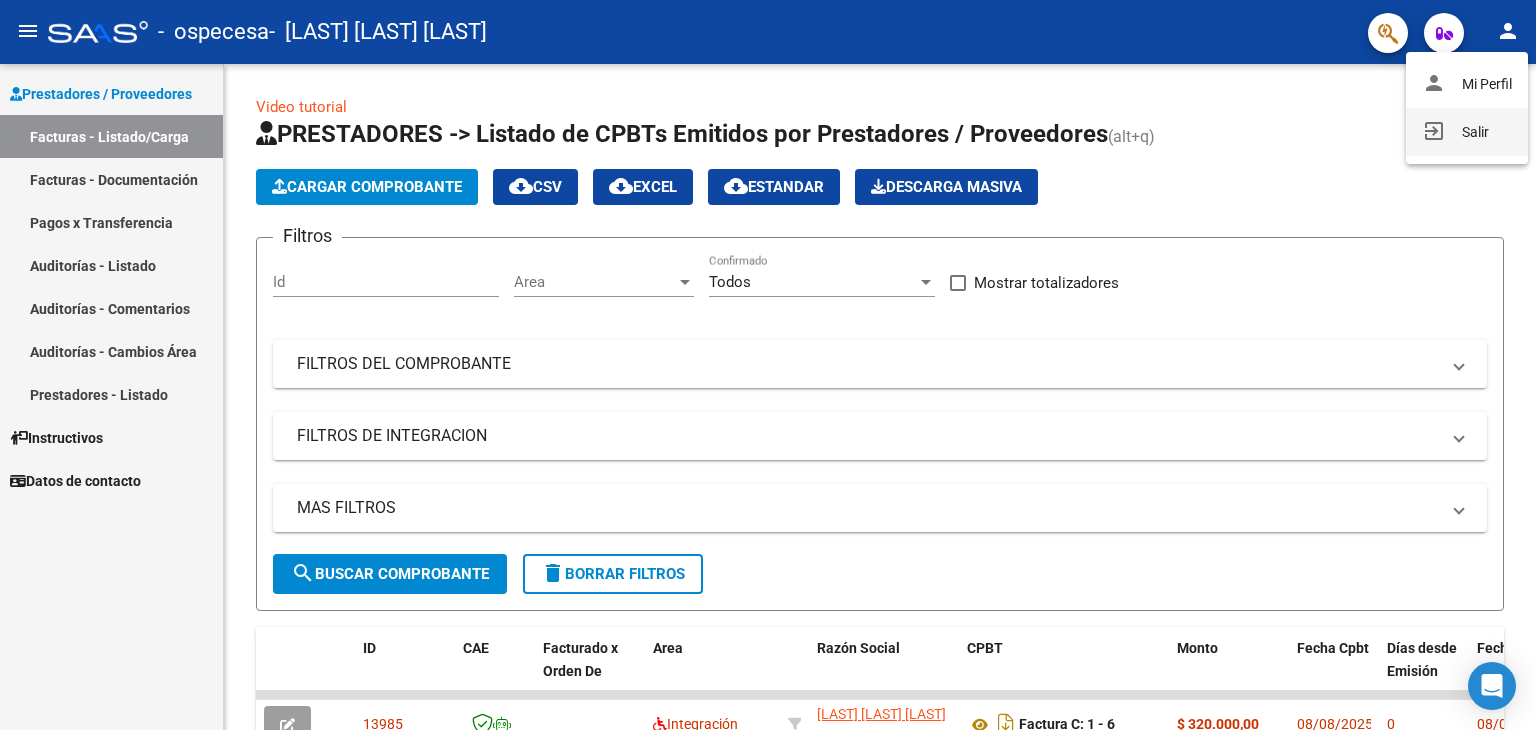 click on "exit_to_app  Salir" at bounding box center [1467, 132] 